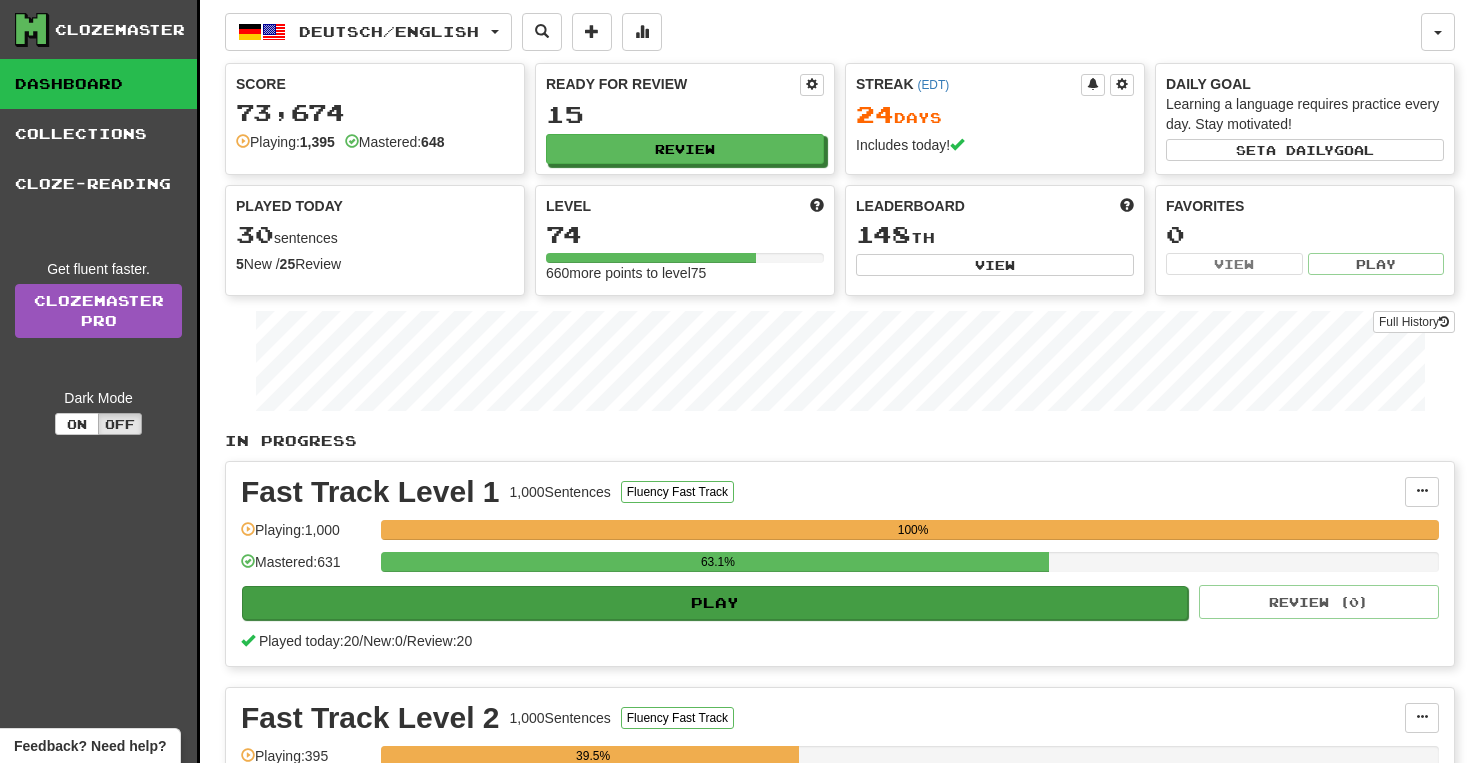 scroll, scrollTop: 0, scrollLeft: 0, axis: both 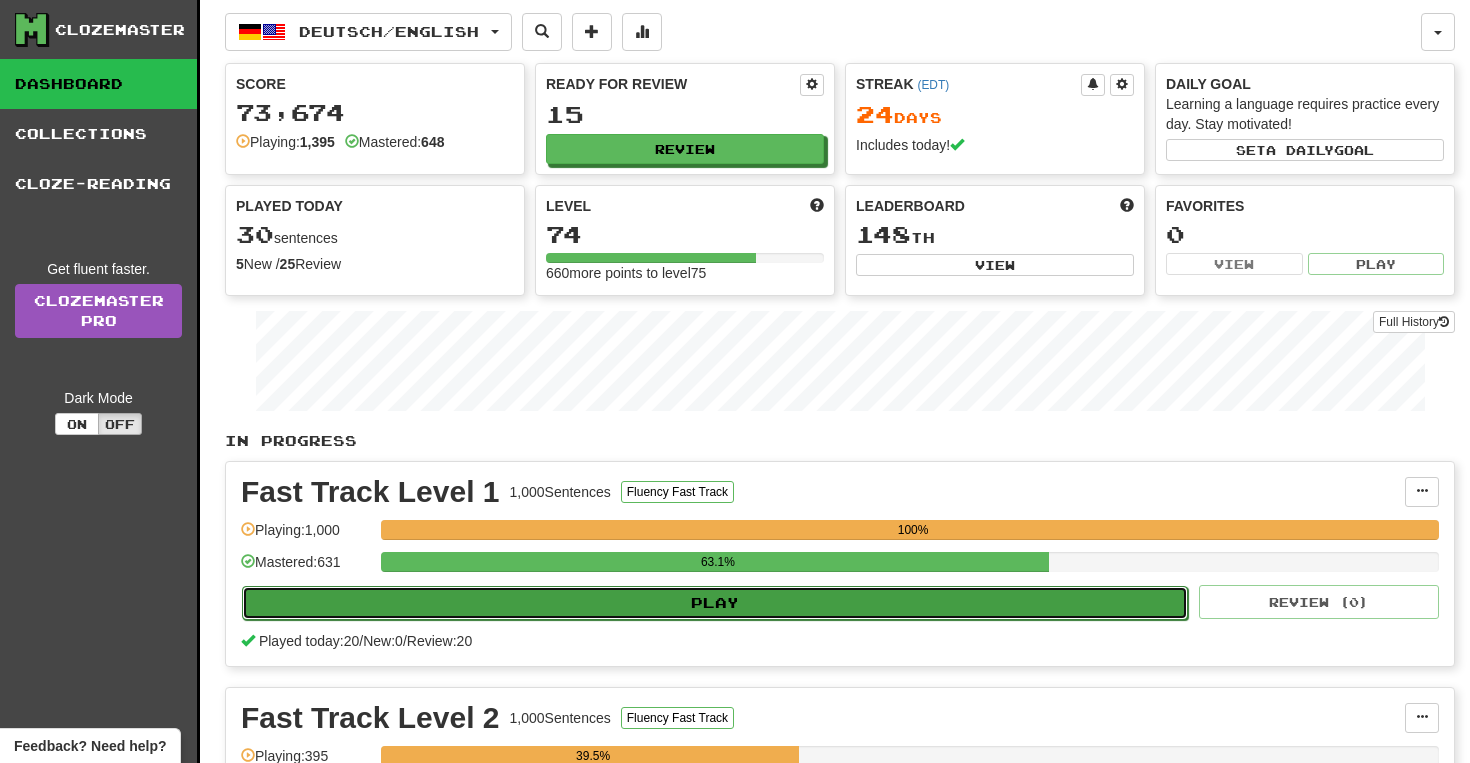click on "Play" at bounding box center (715, 603) 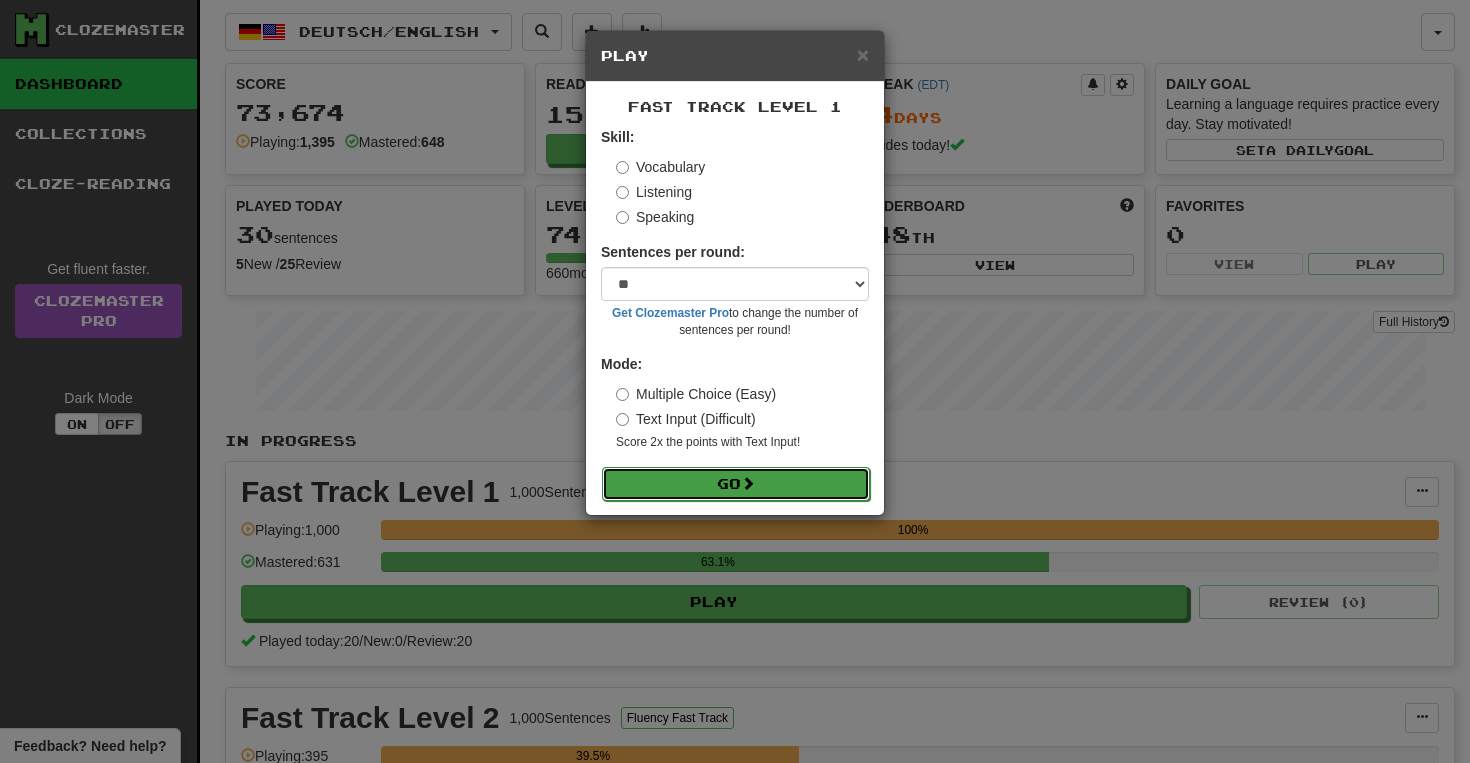 click on "Go" at bounding box center (736, 484) 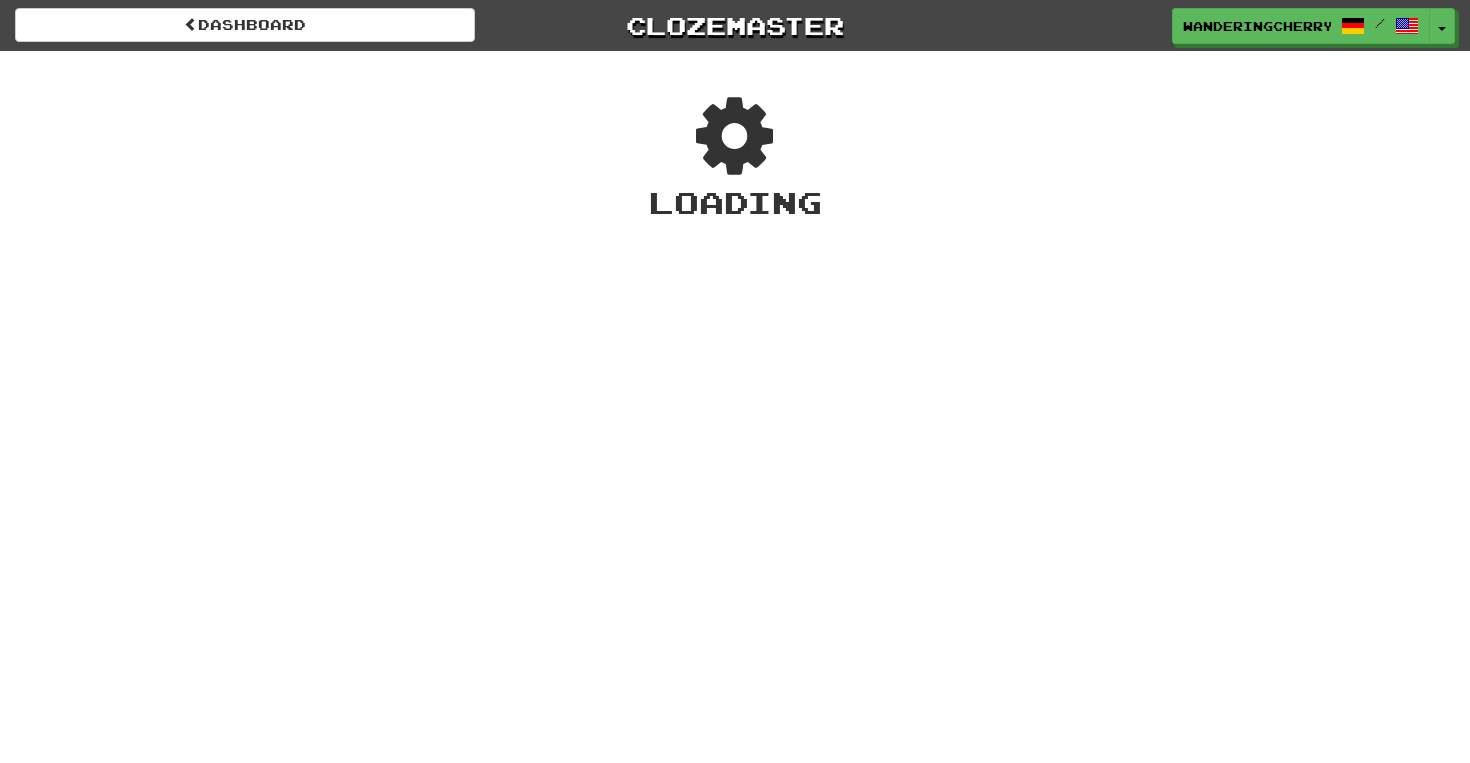 scroll, scrollTop: 0, scrollLeft: 0, axis: both 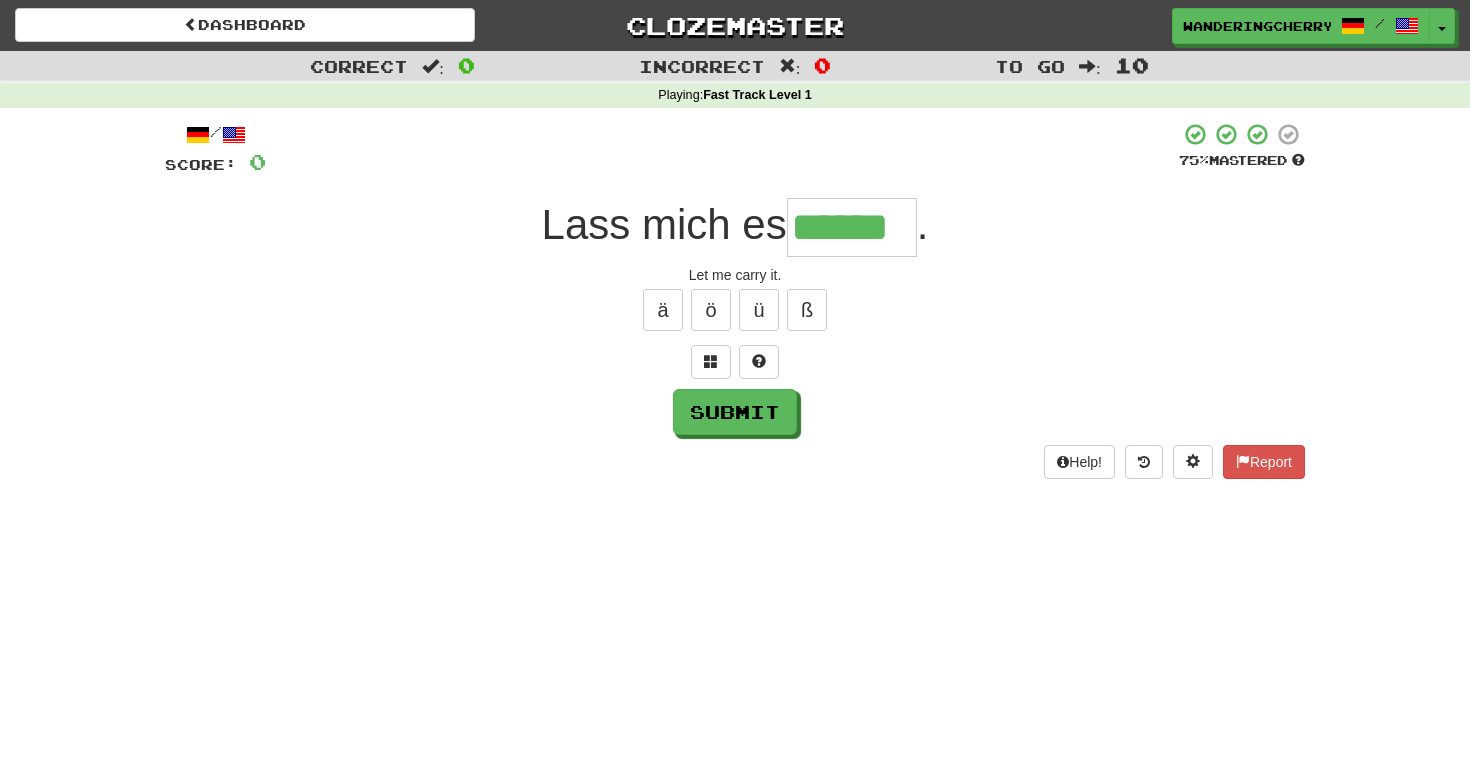 type on "******" 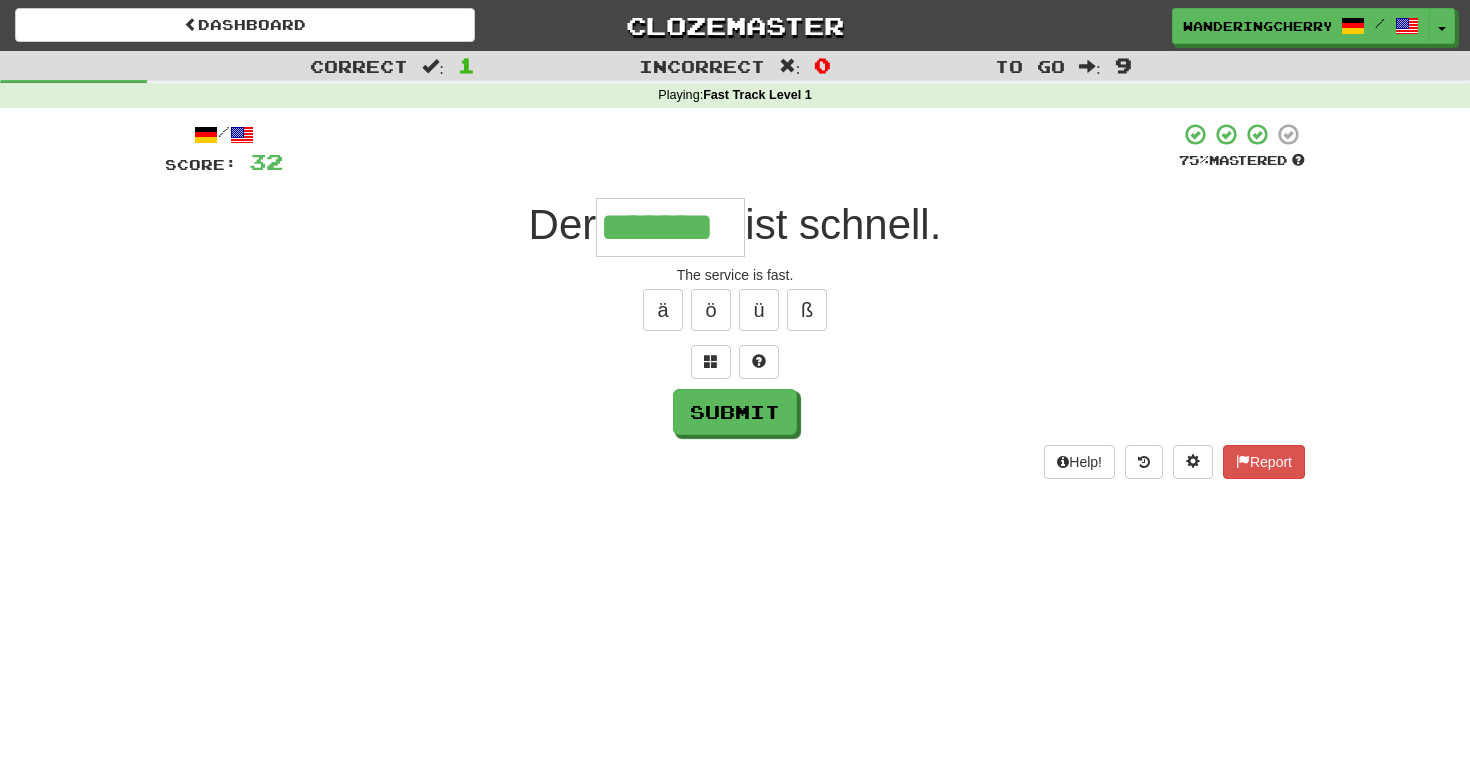 type on "*******" 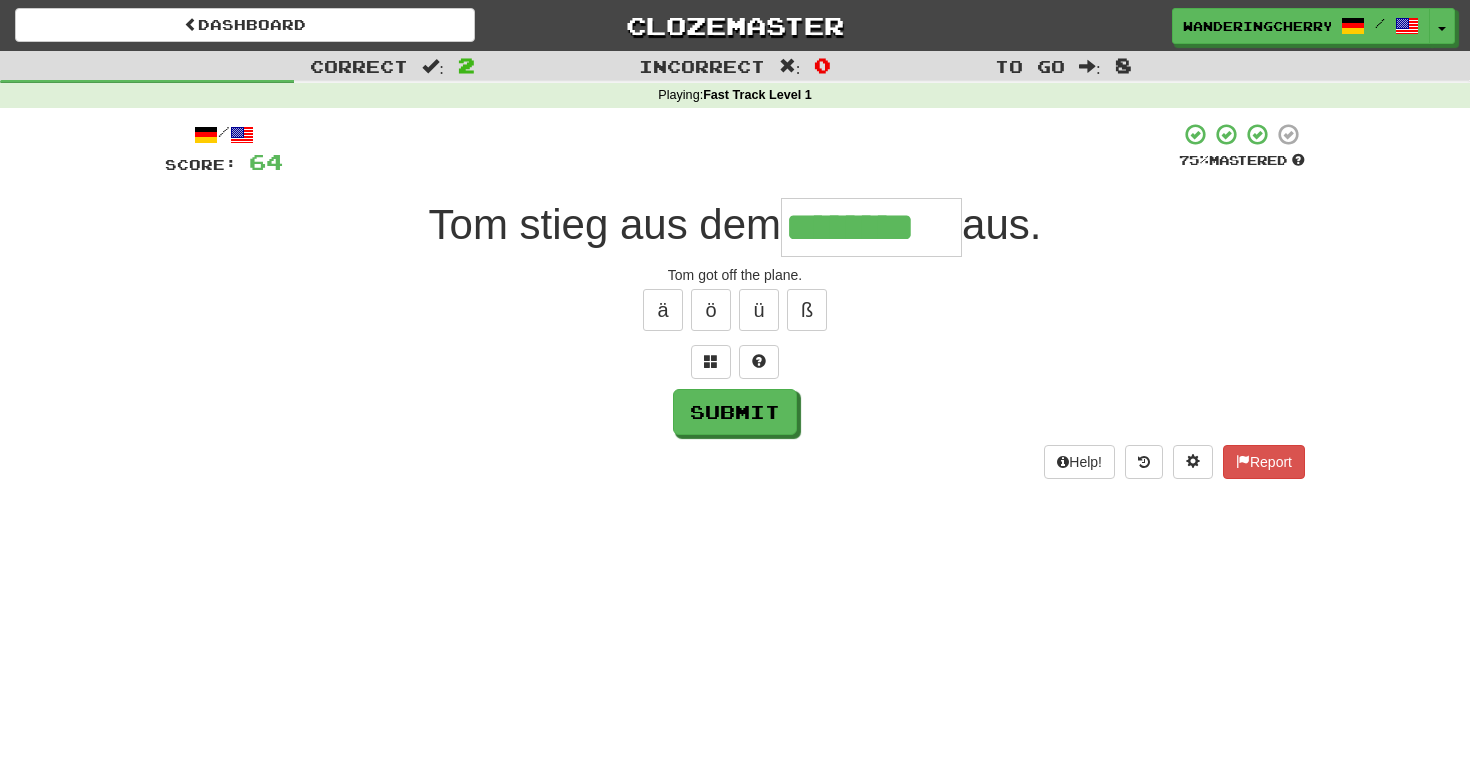 type on "********" 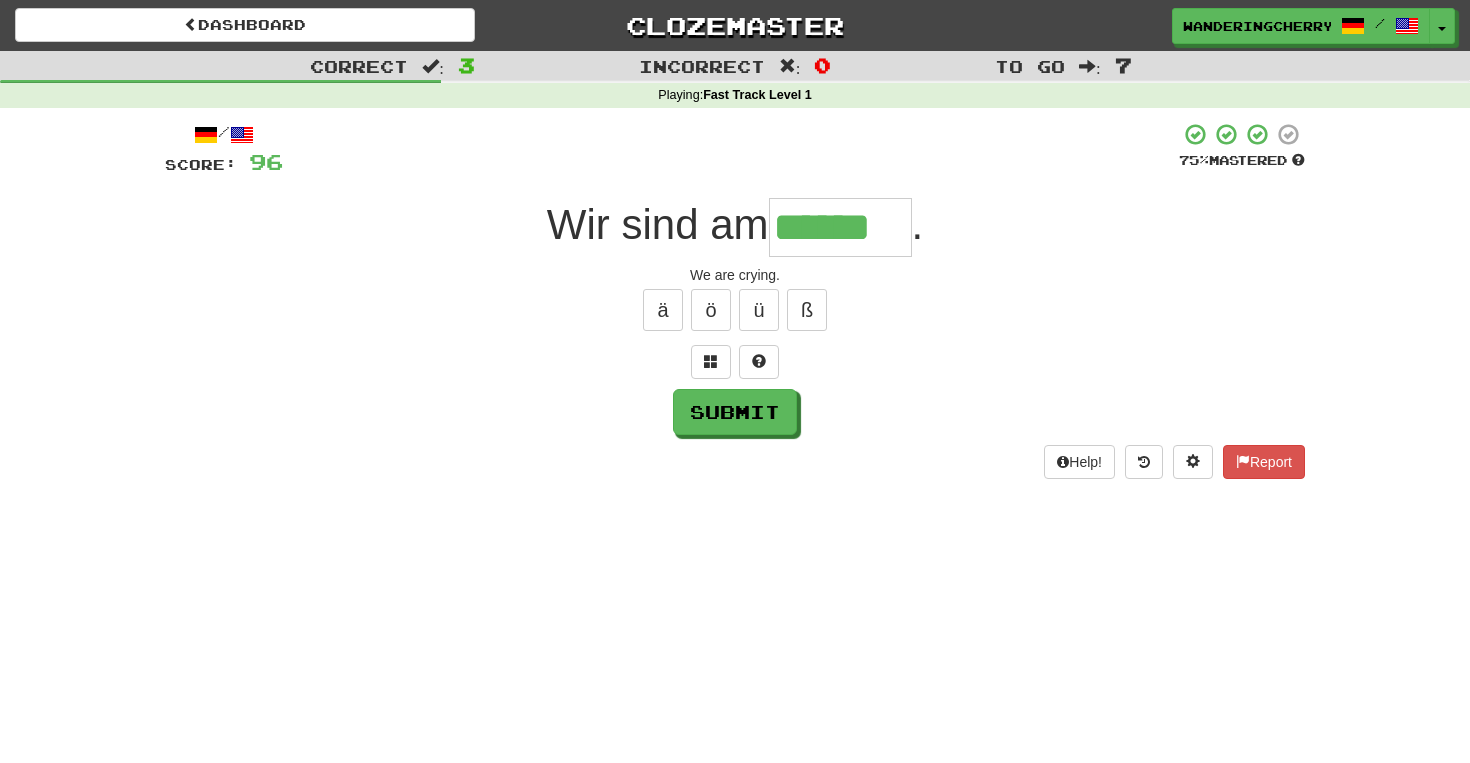 type on "******" 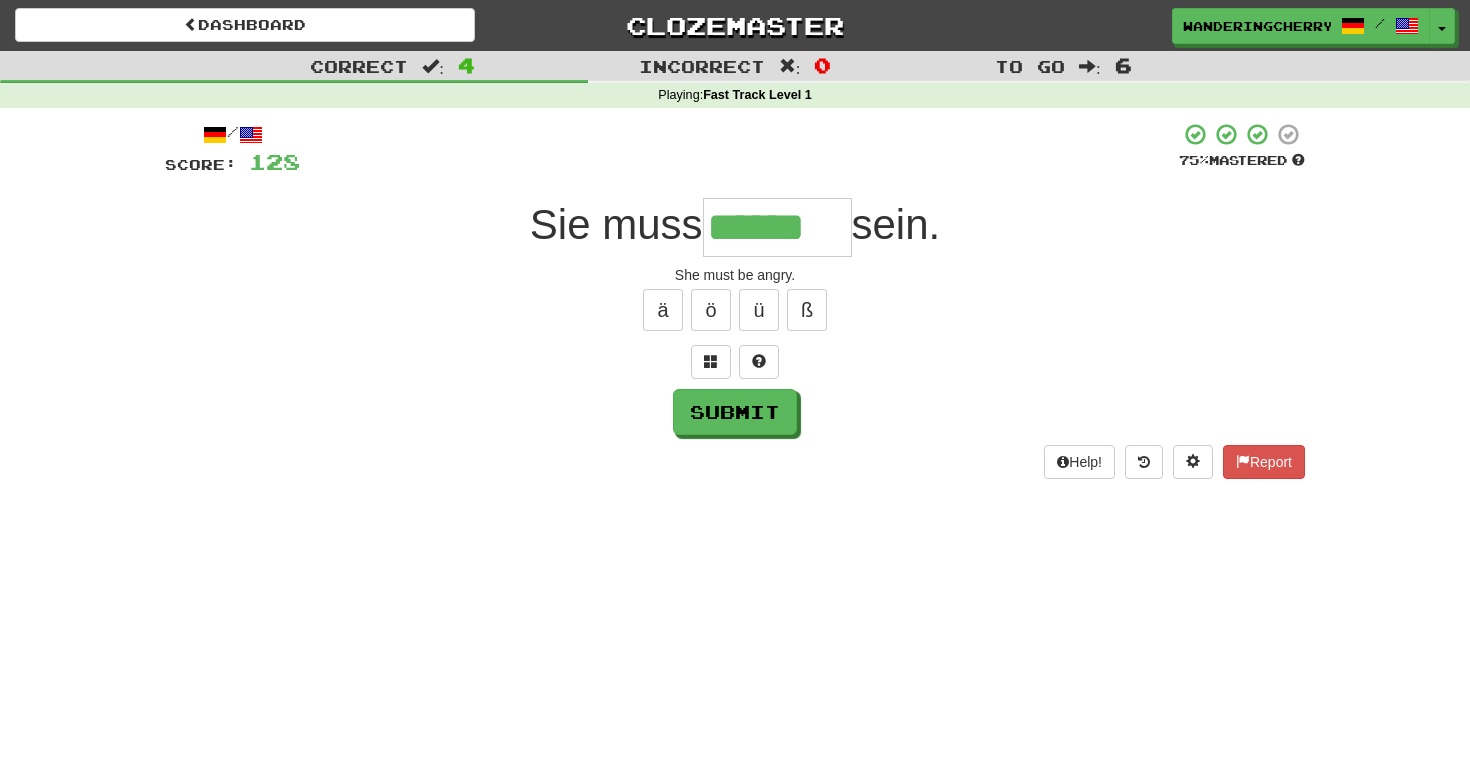 type on "******" 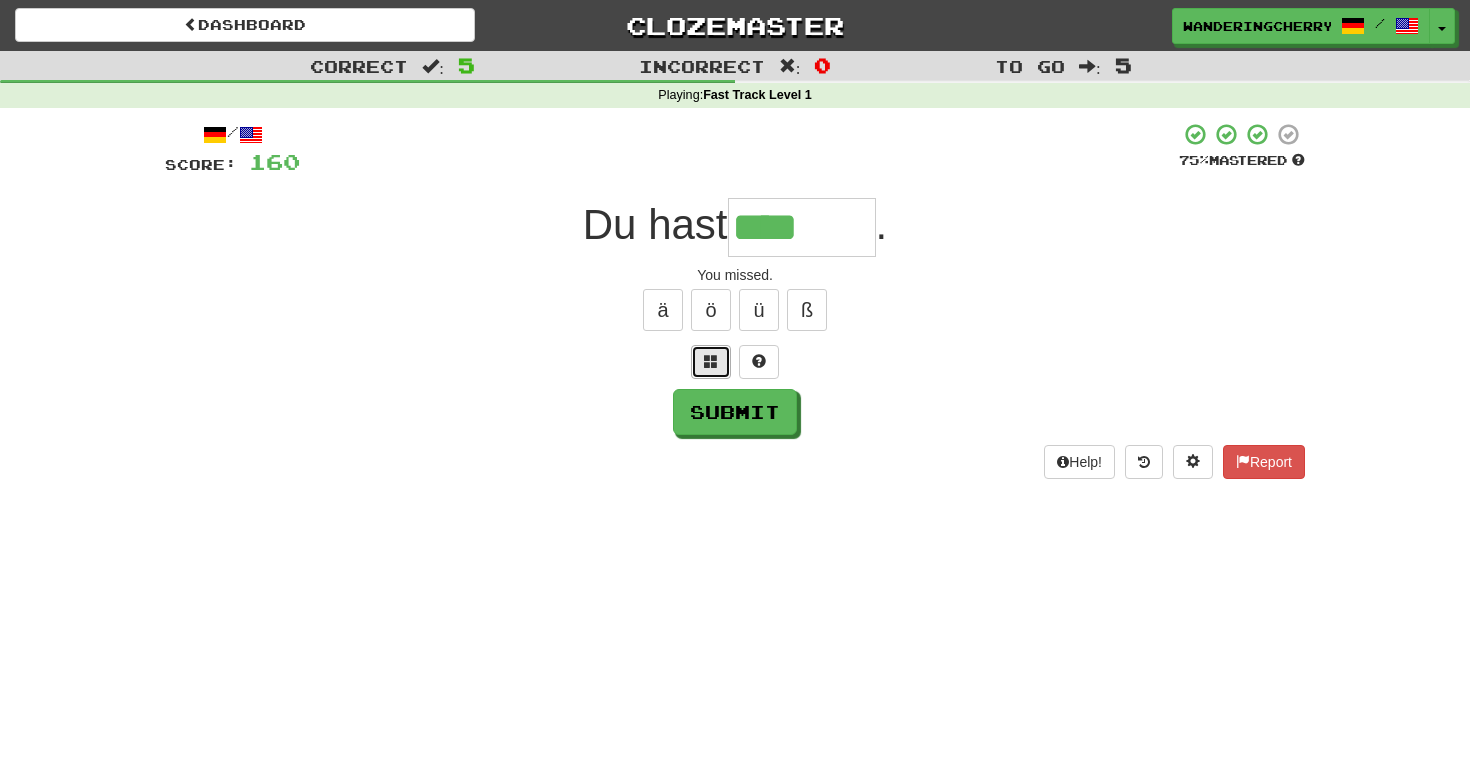click at bounding box center (711, 362) 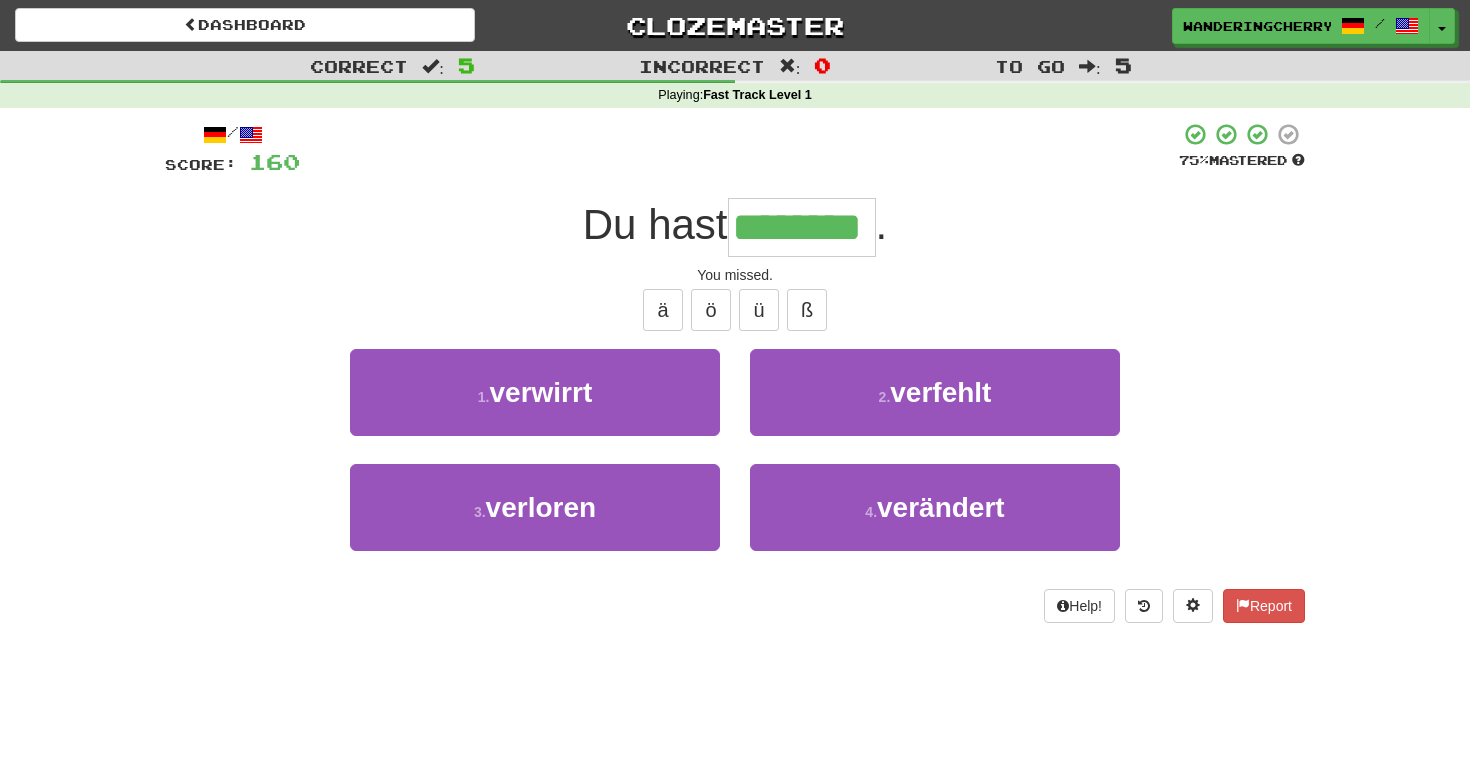 type on "********" 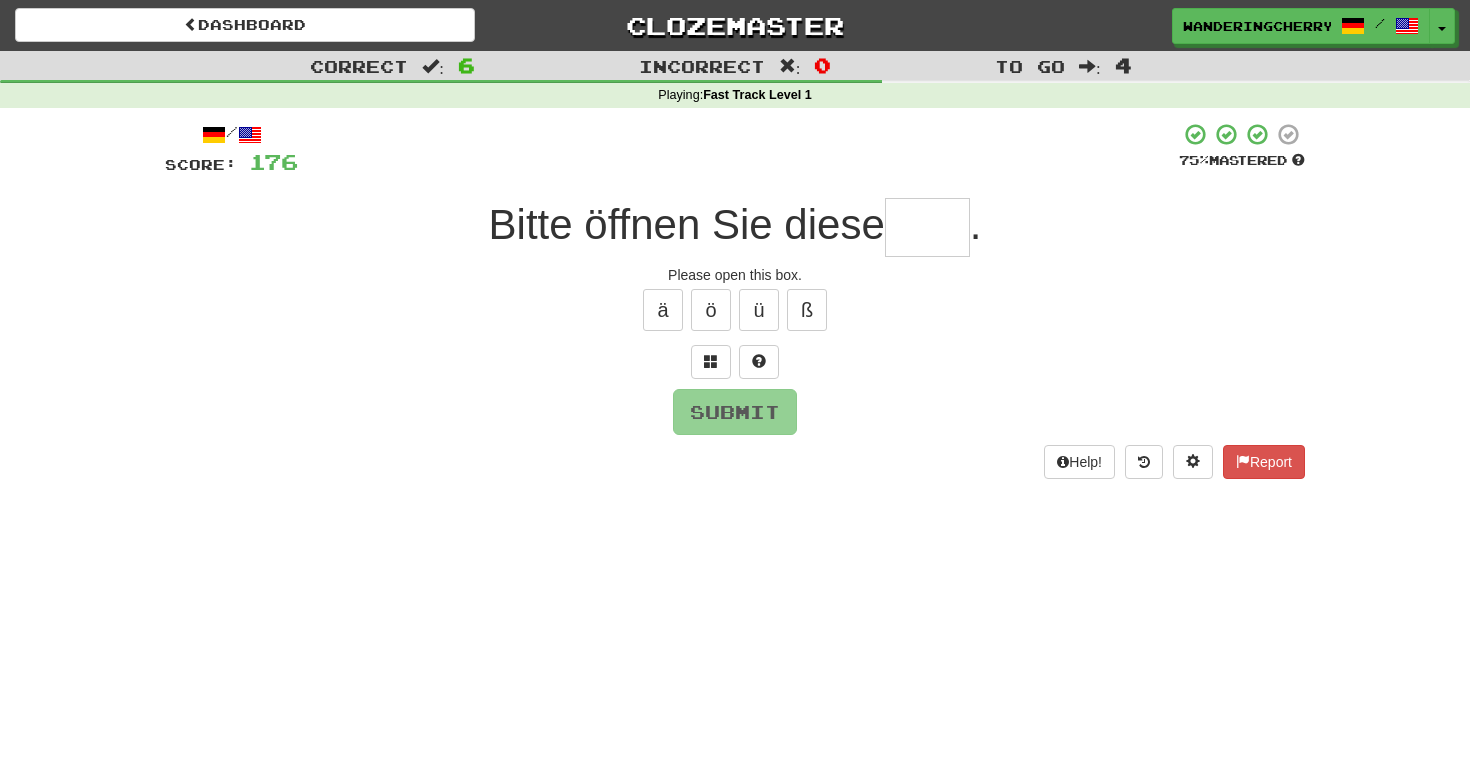 type on "*" 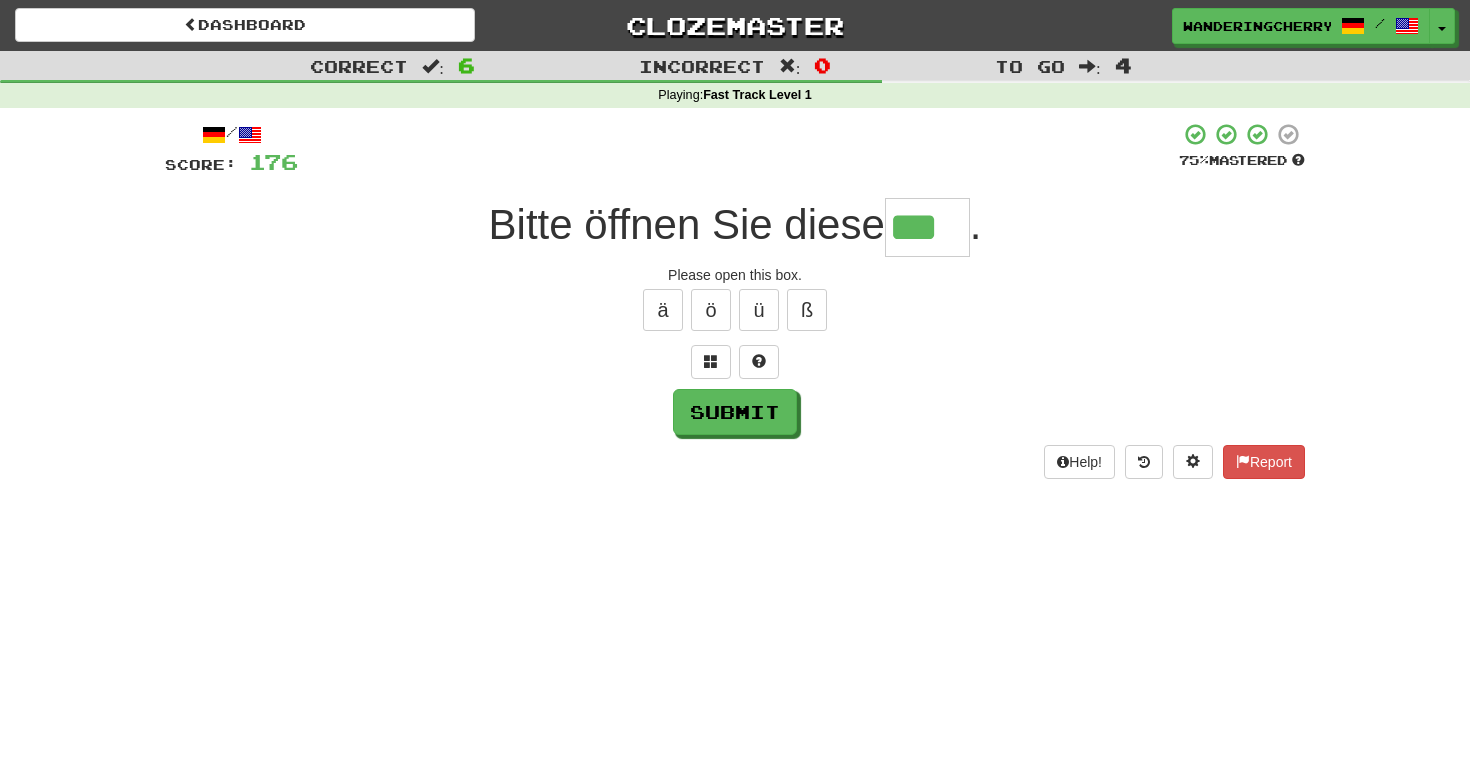 type on "***" 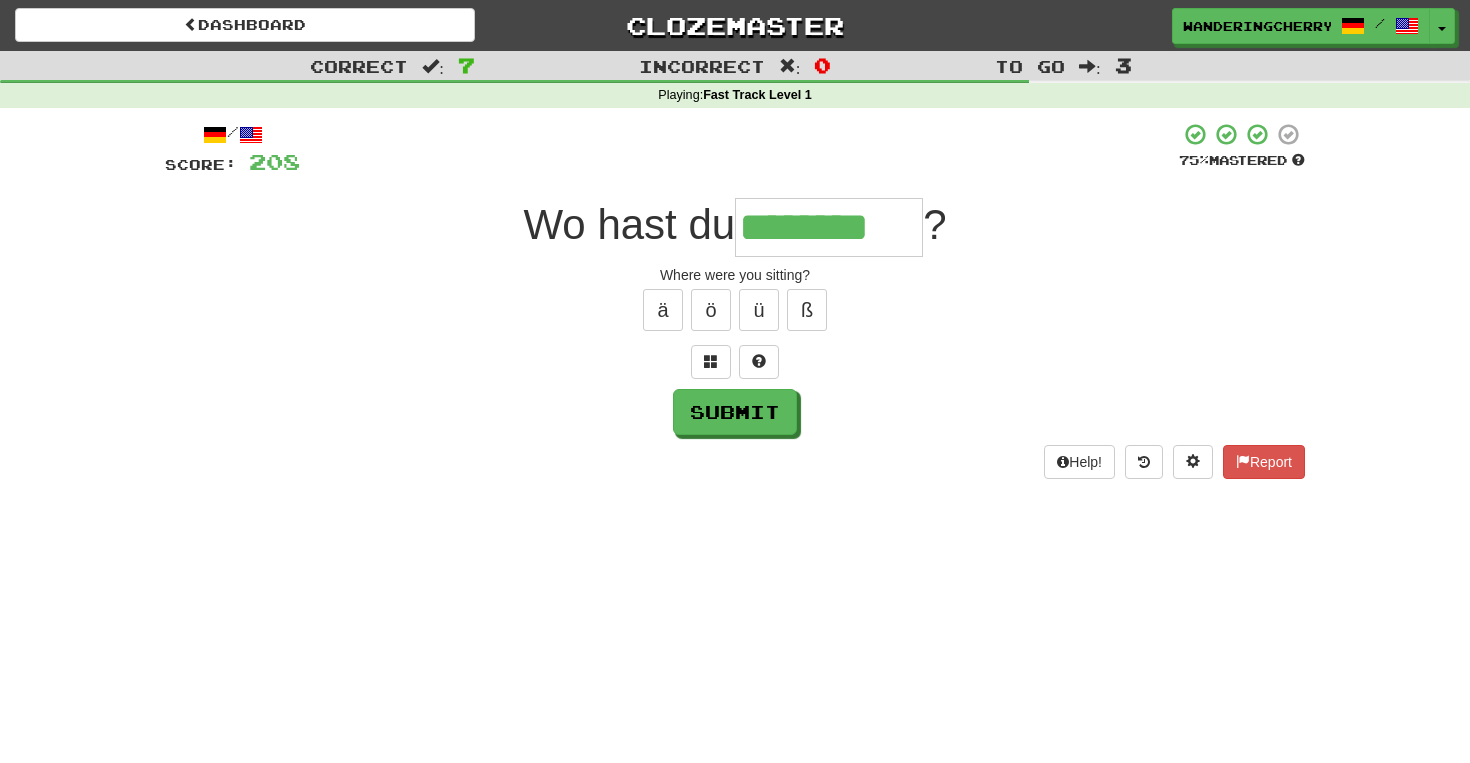 type on "********" 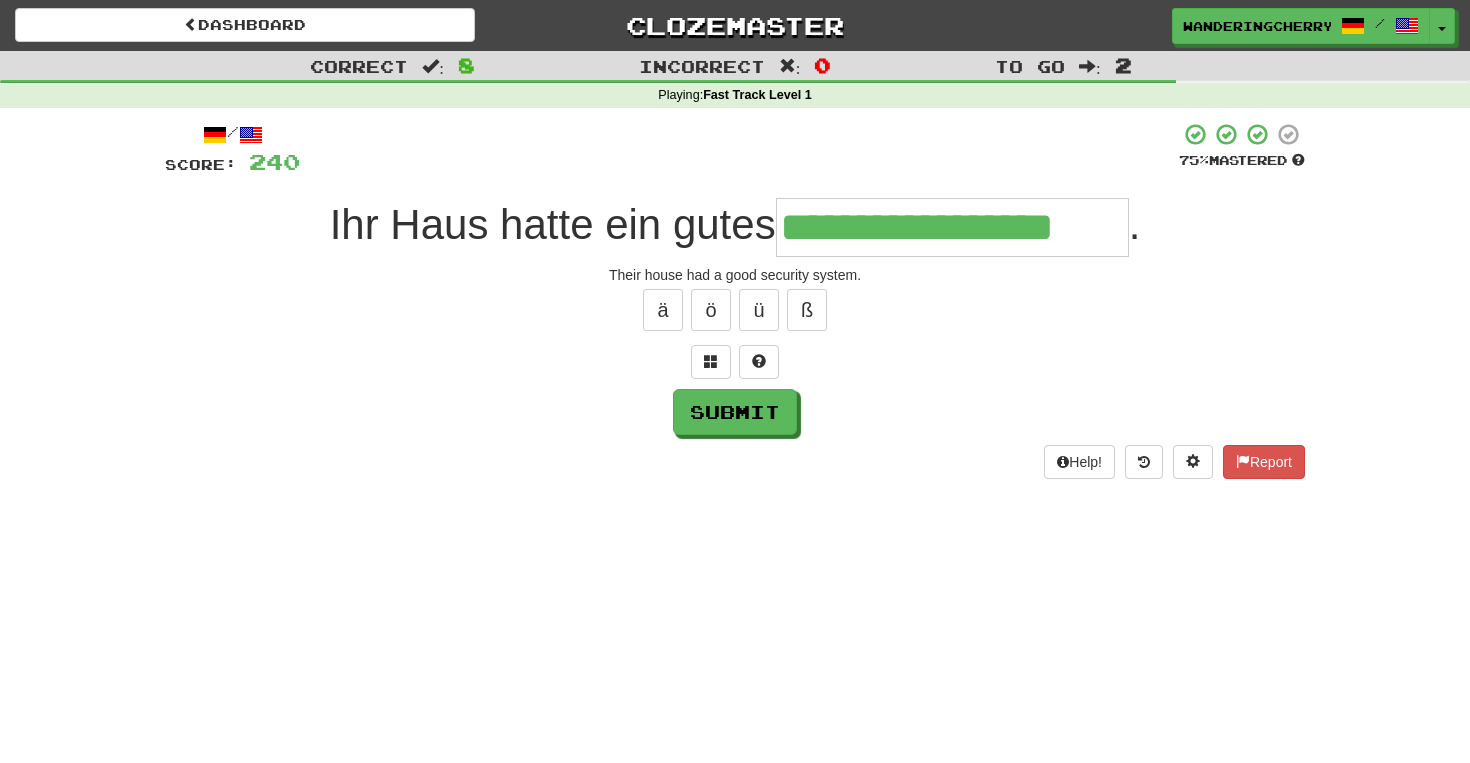 type on "**********" 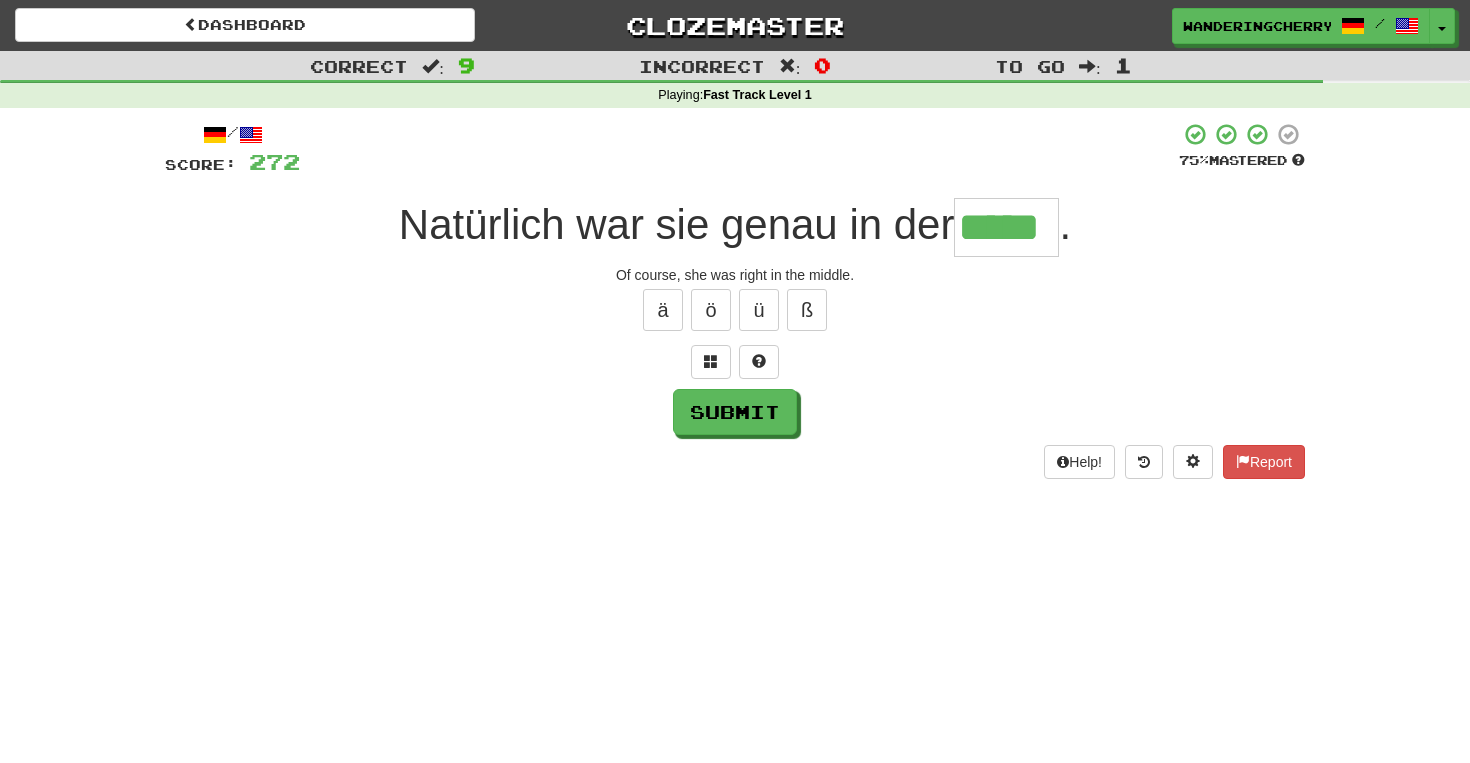 type on "*****" 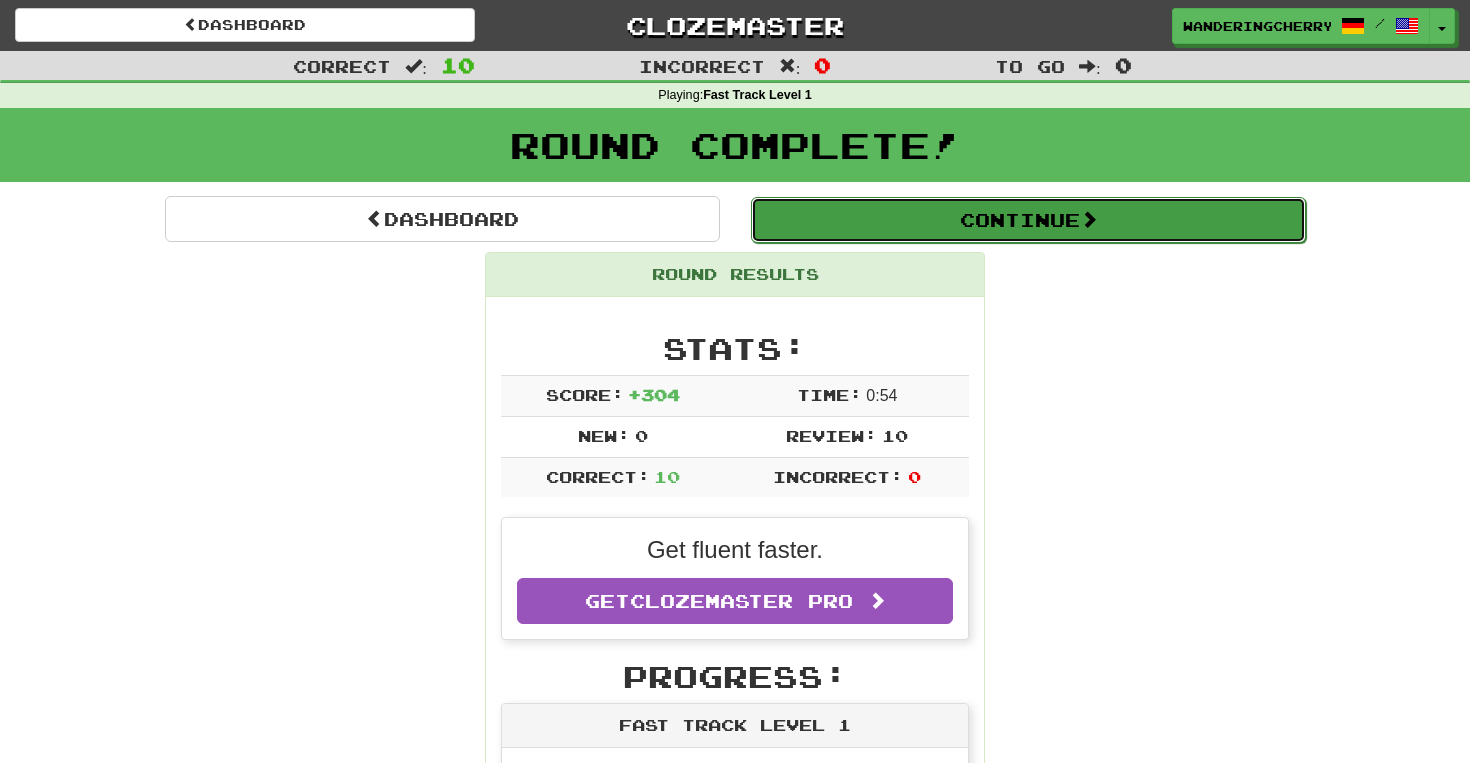 click on "Continue" at bounding box center (1028, 220) 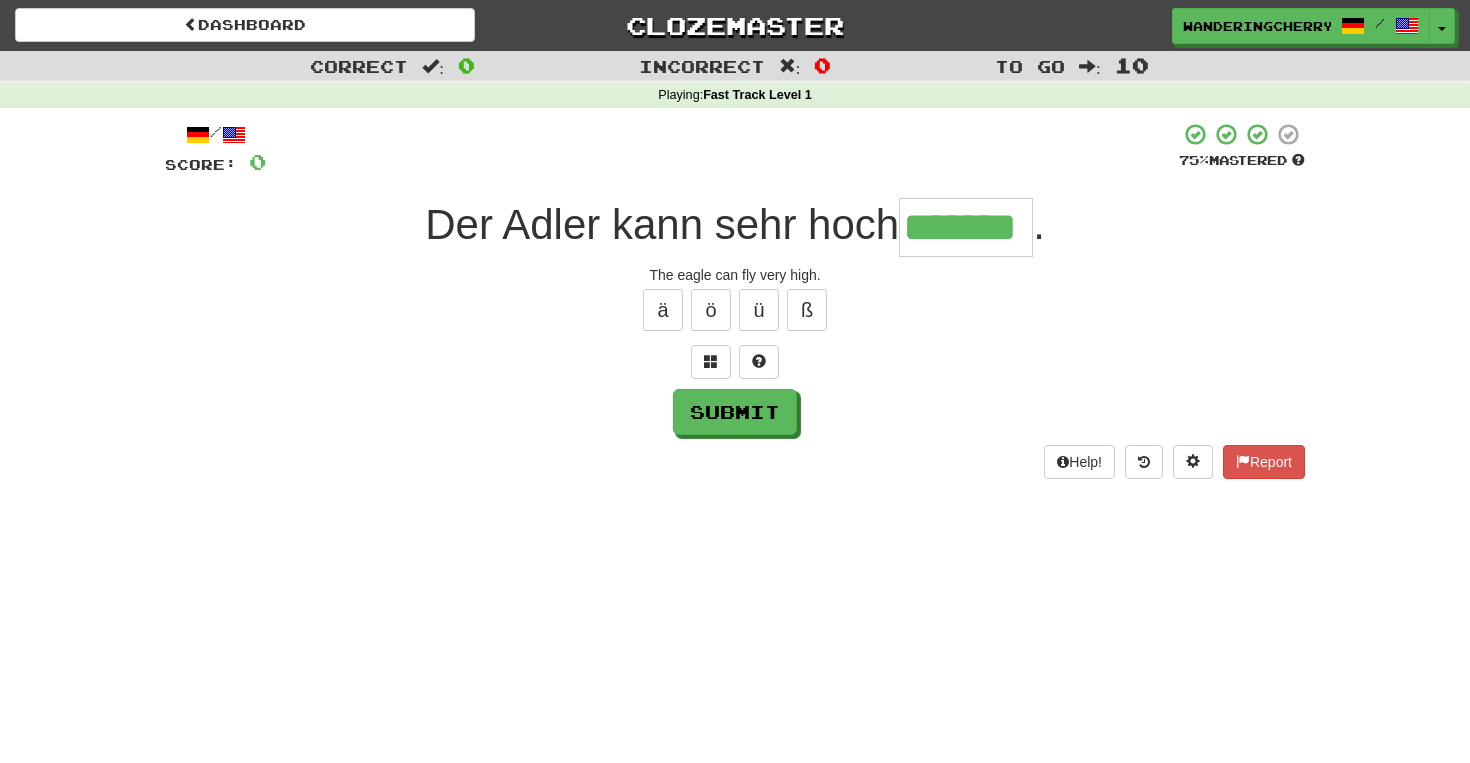 type on "*******" 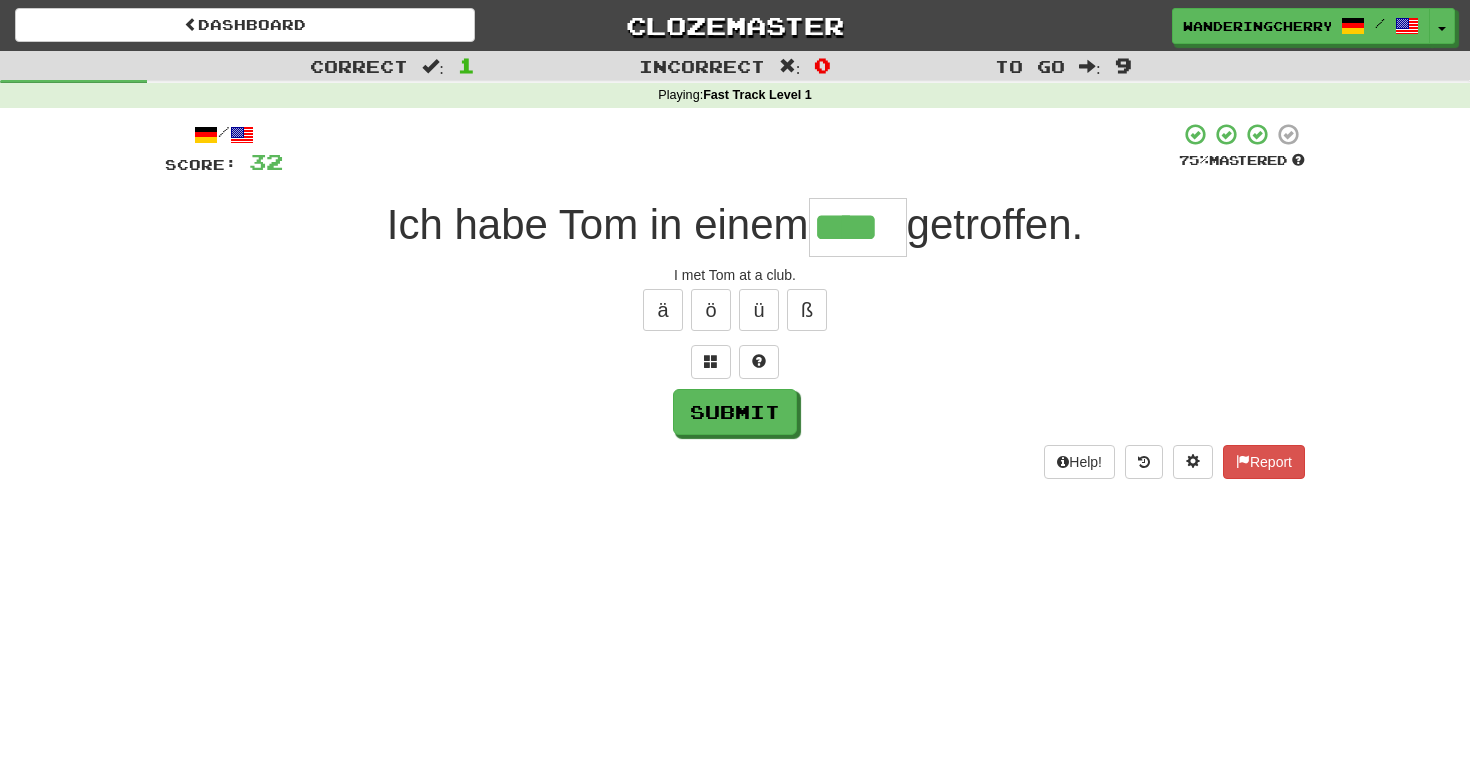type on "****" 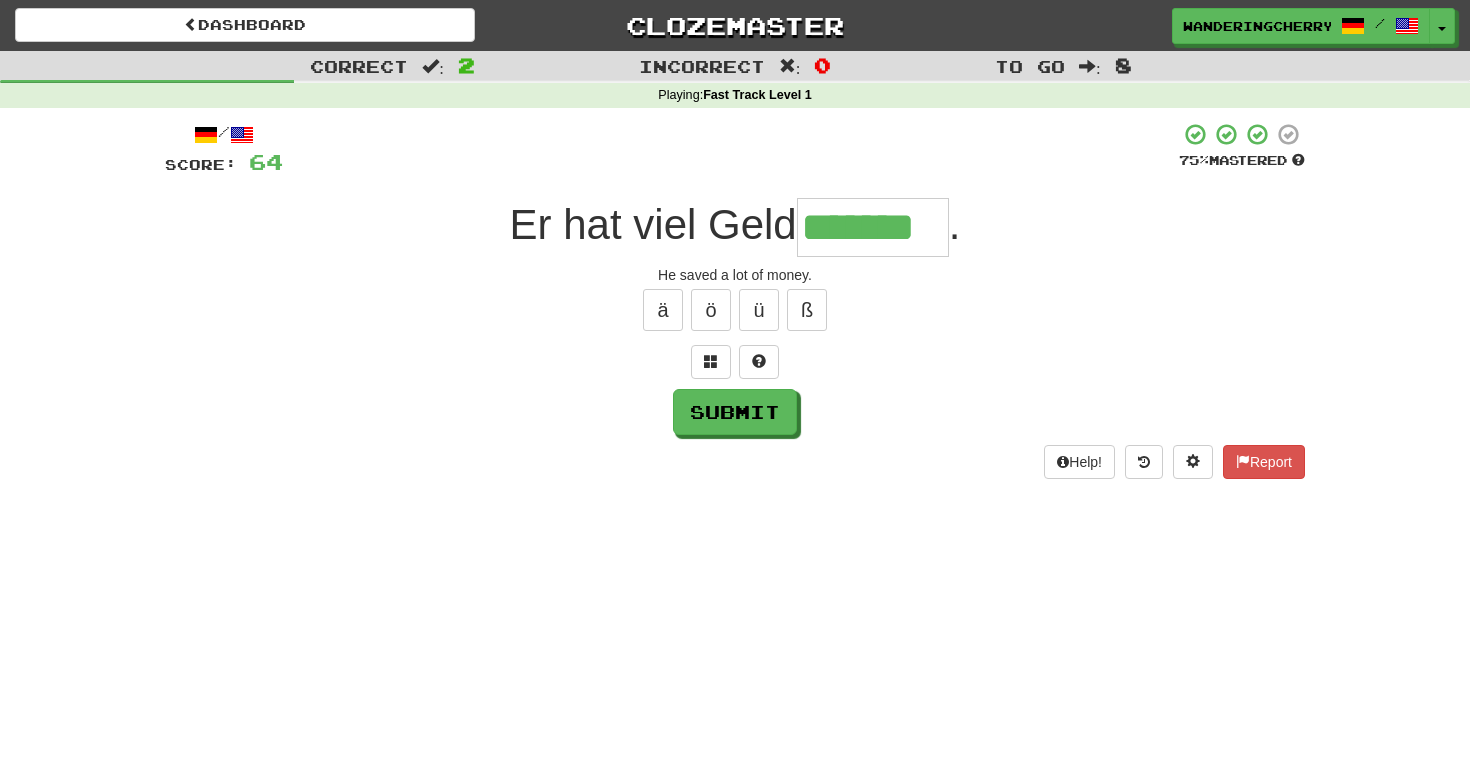 type on "*******" 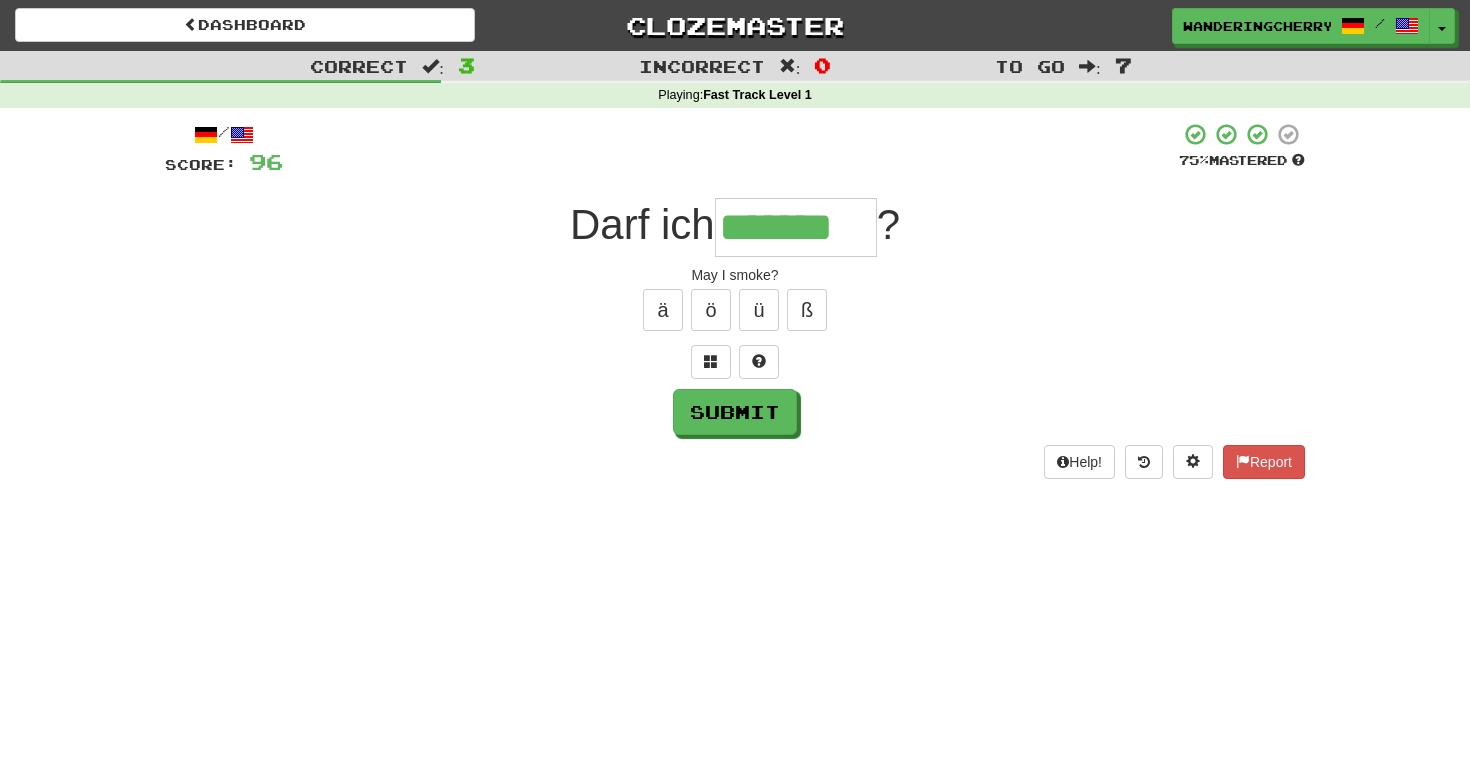 type on "*******" 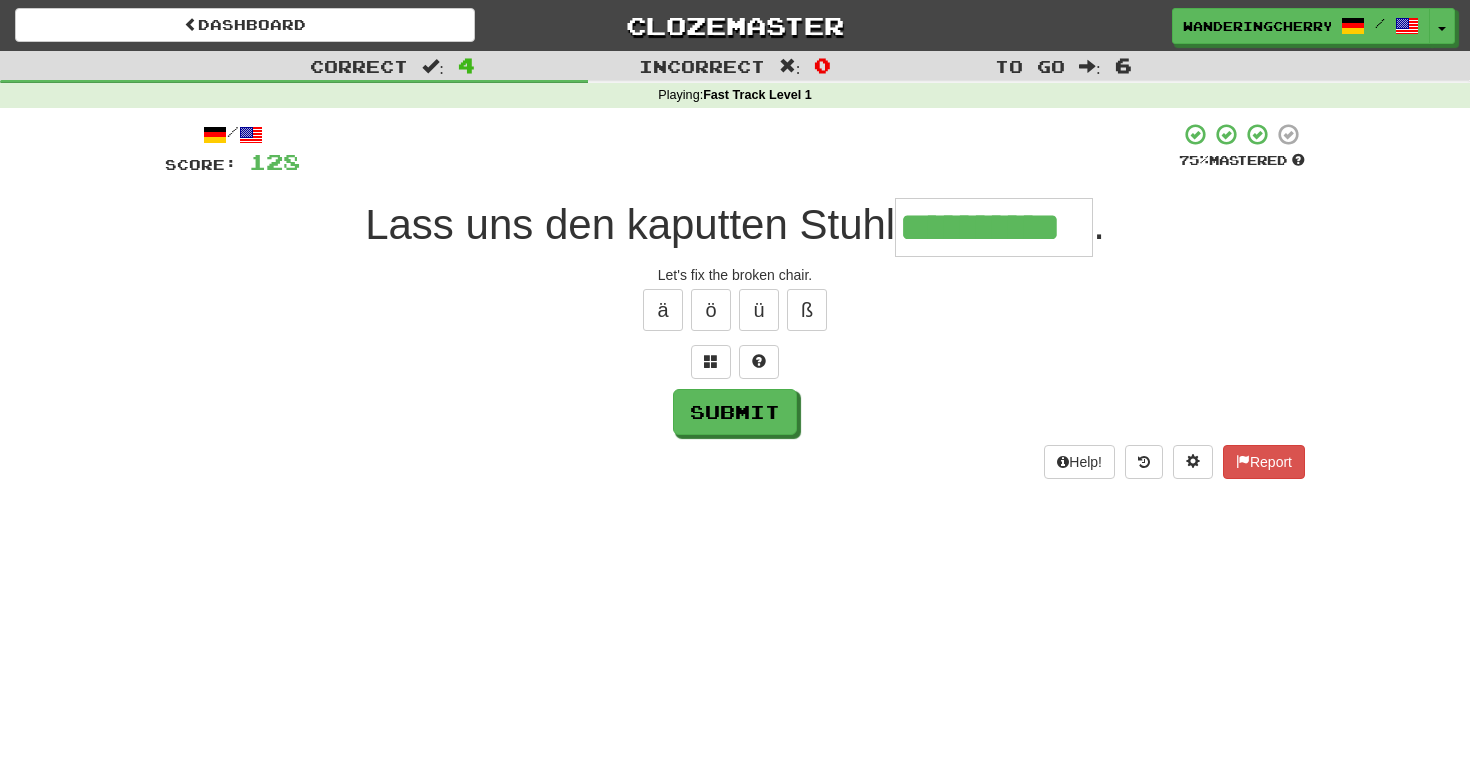 type on "**********" 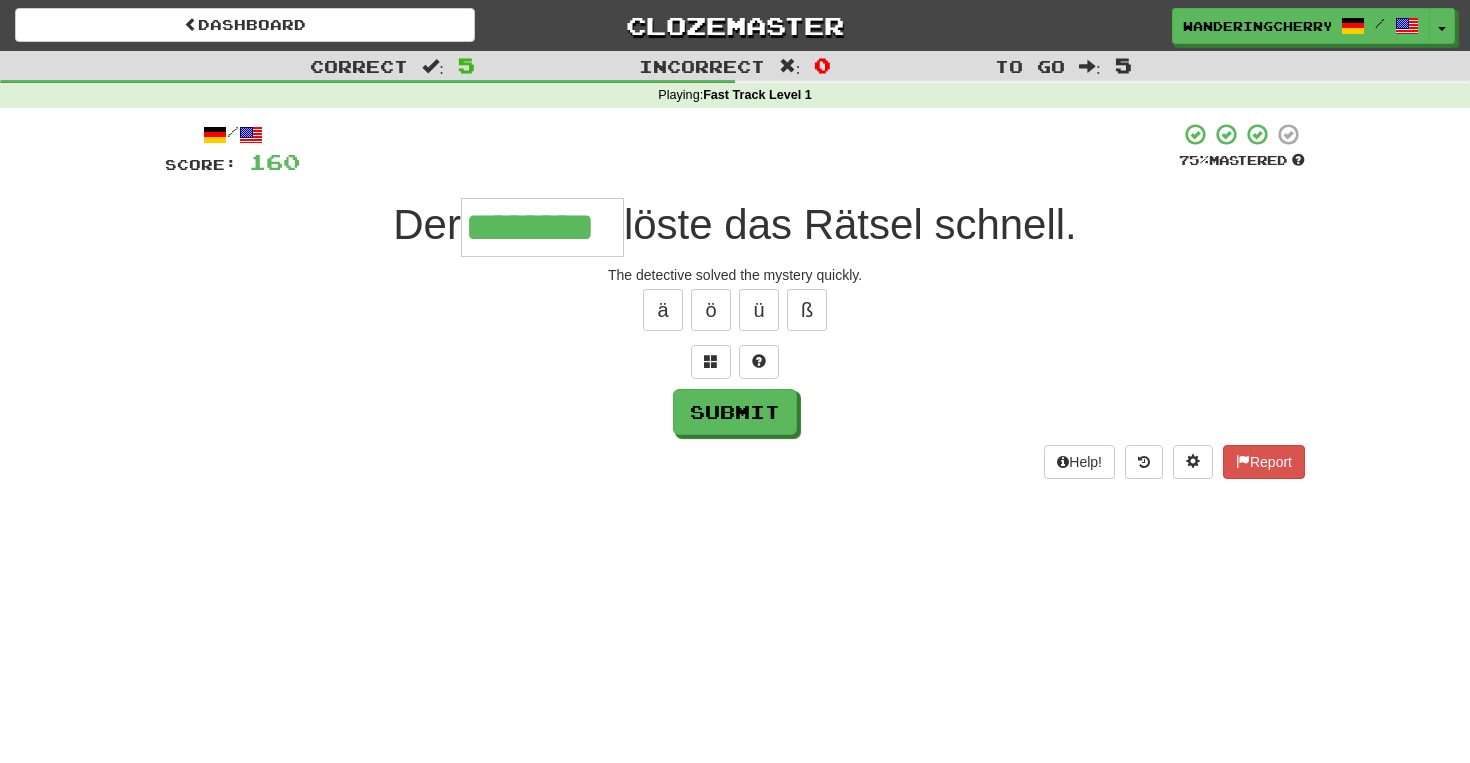 type on "********" 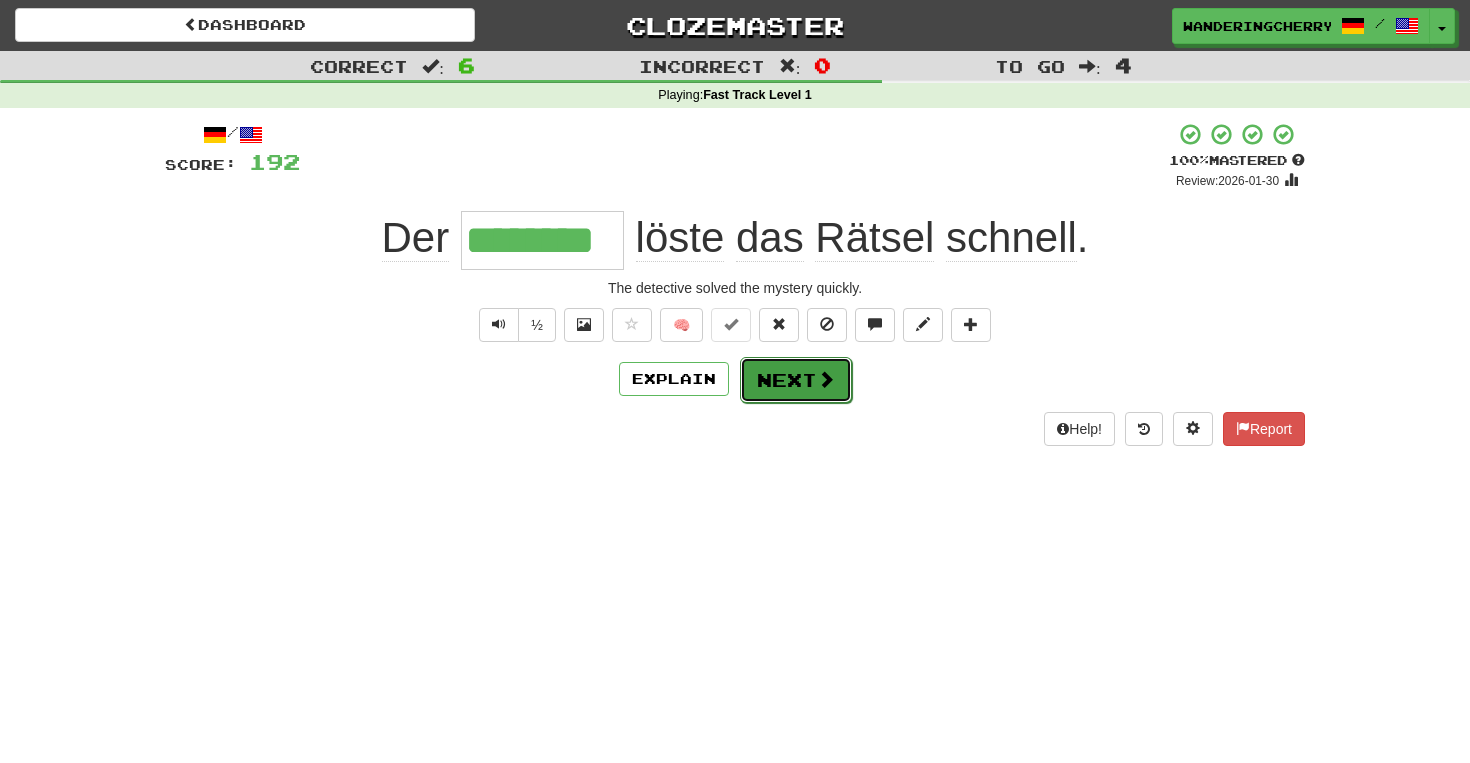 click on "Next" at bounding box center [796, 380] 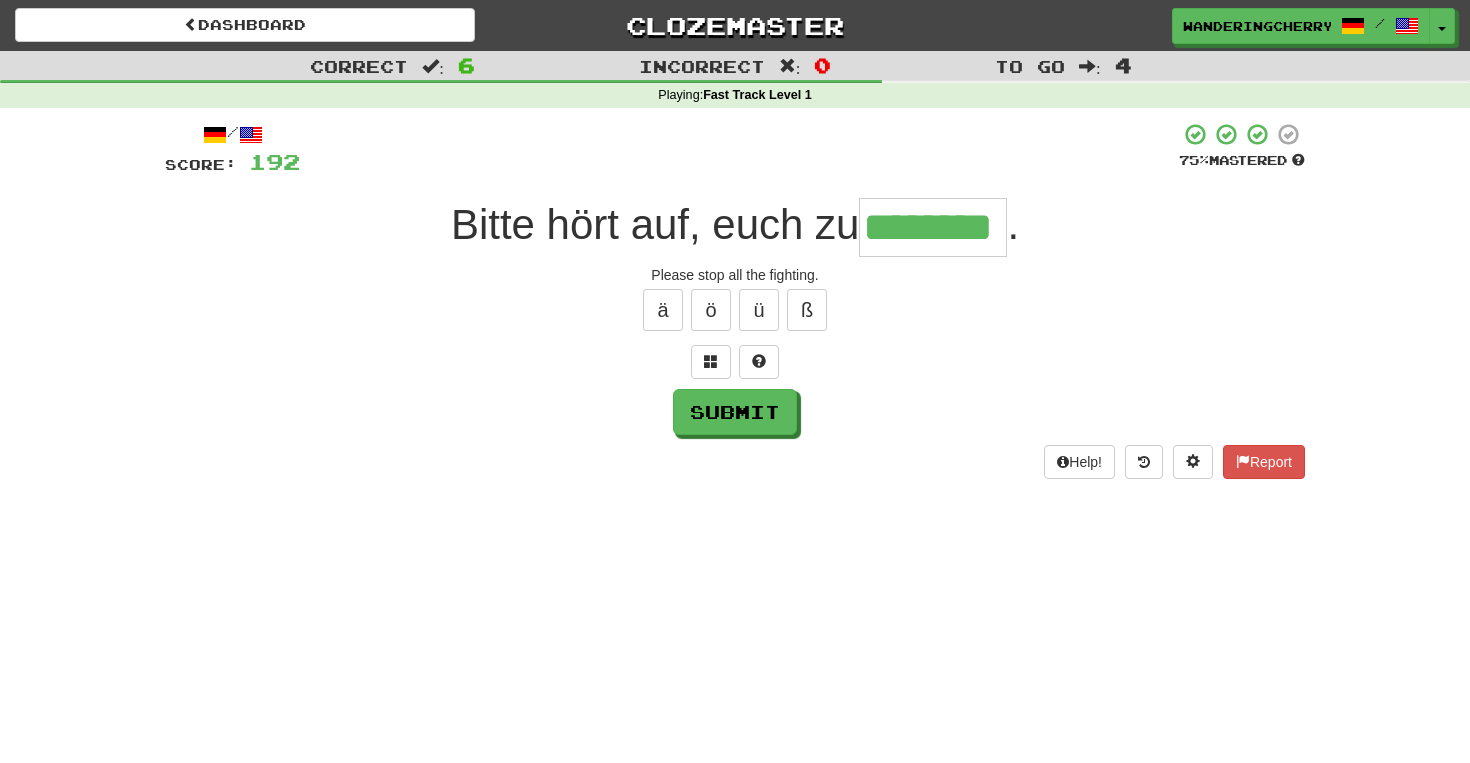 type on "********" 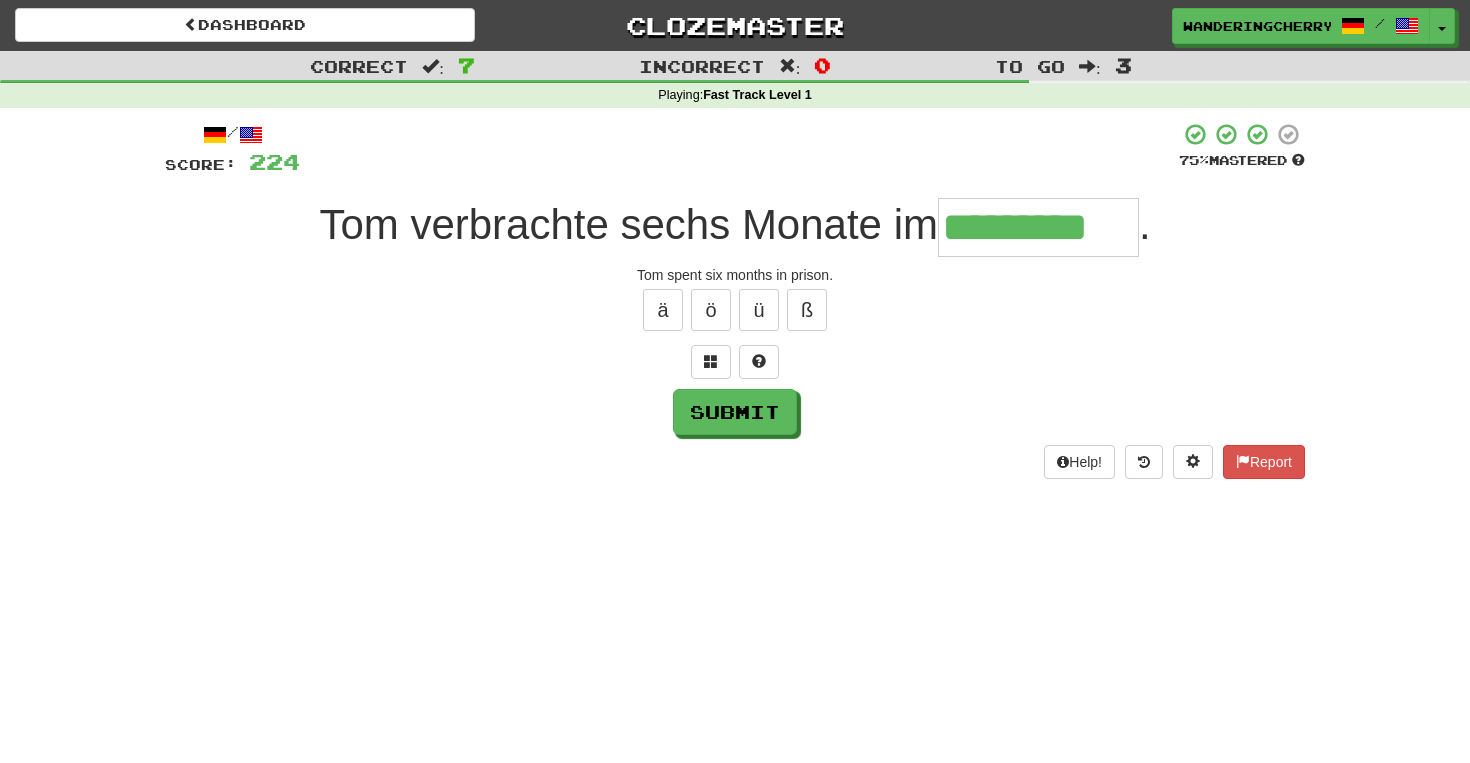 type on "*********" 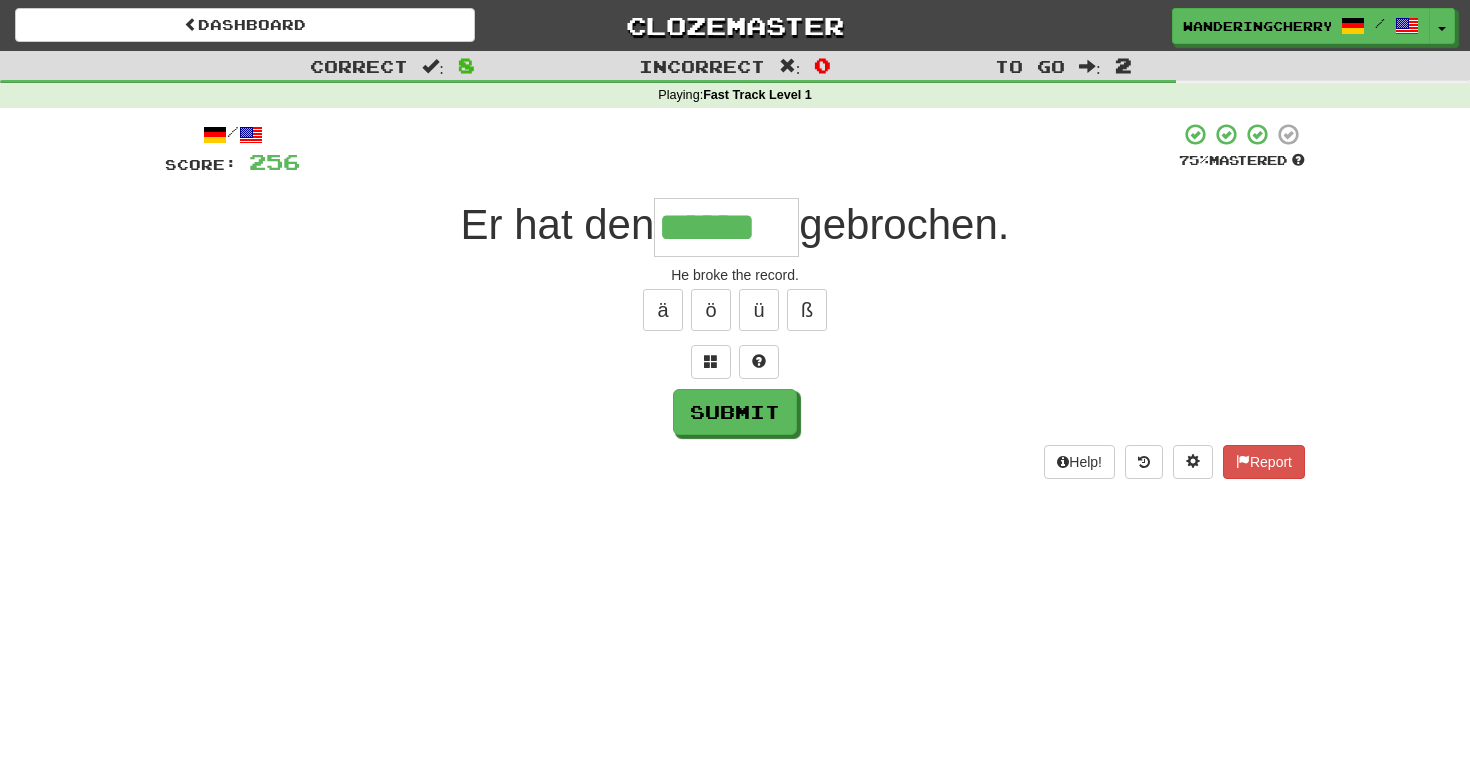 type on "******" 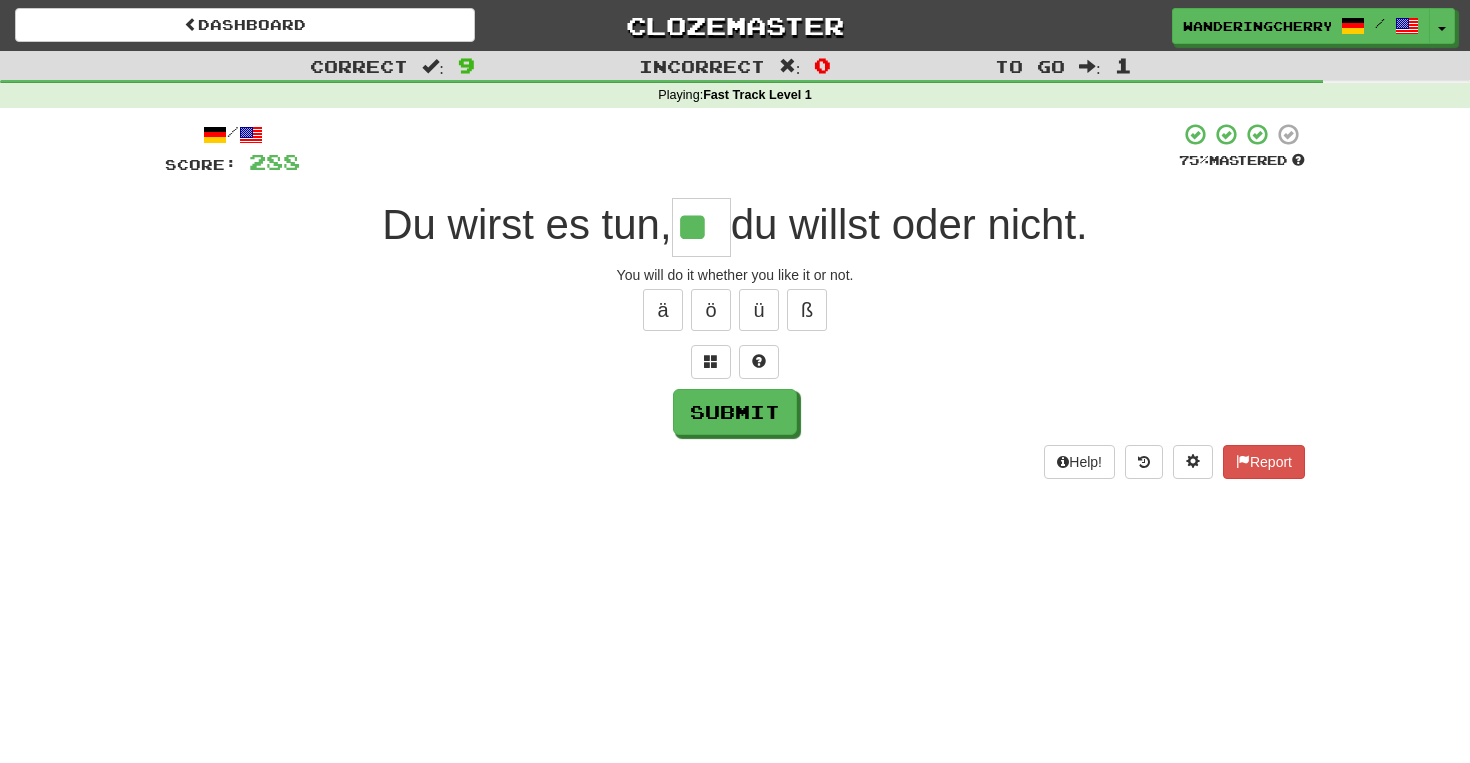 type on "**" 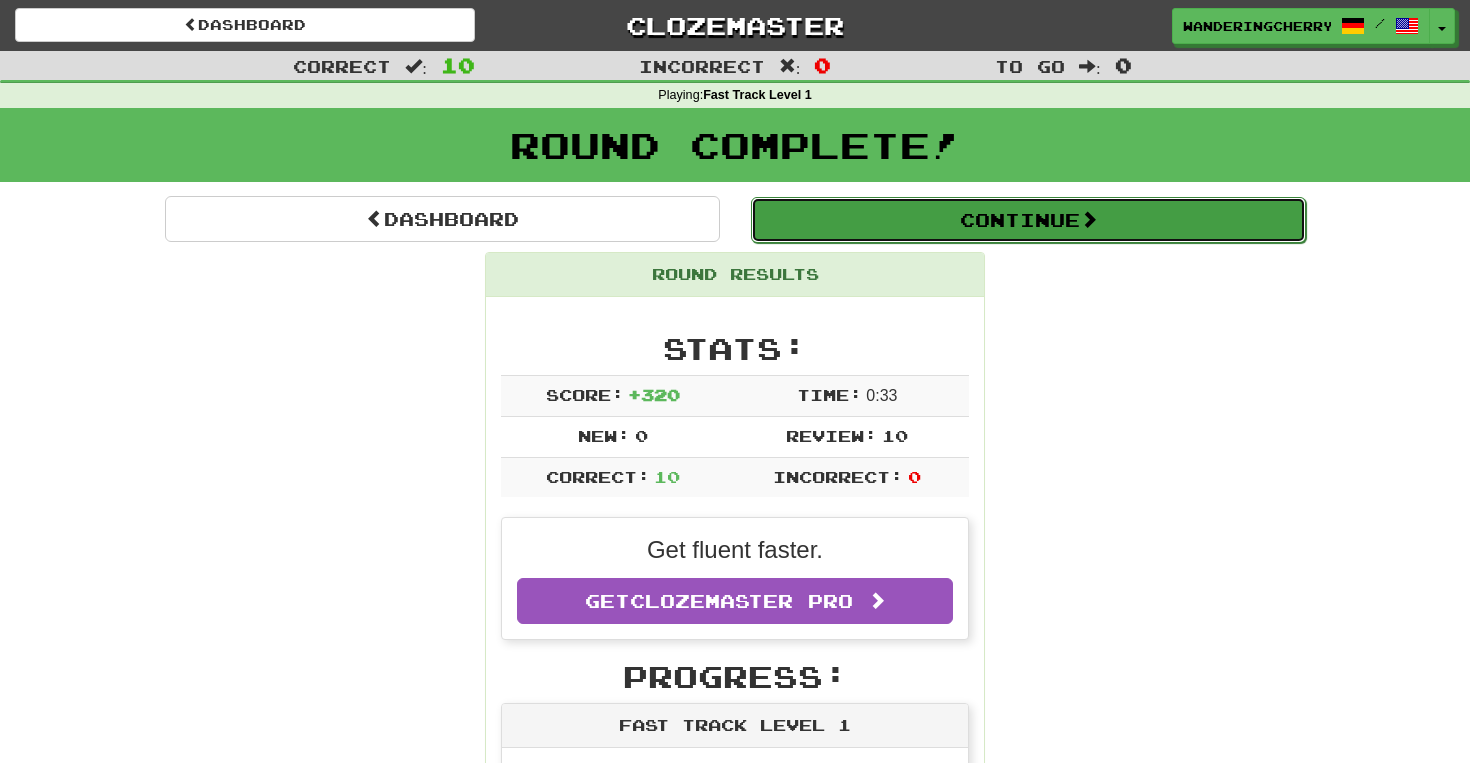 click on "Continue" at bounding box center [1028, 220] 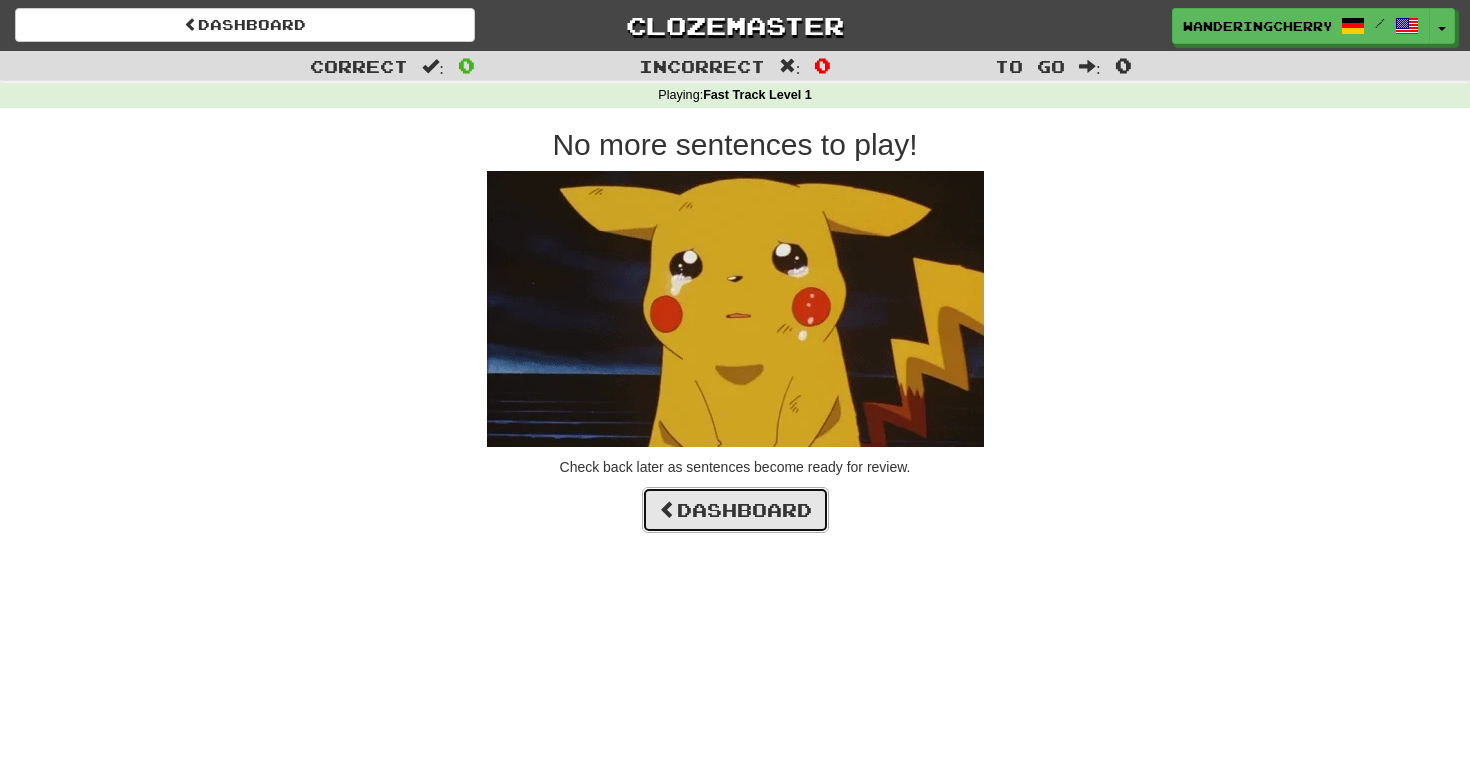 click on "Dashboard" at bounding box center [735, 510] 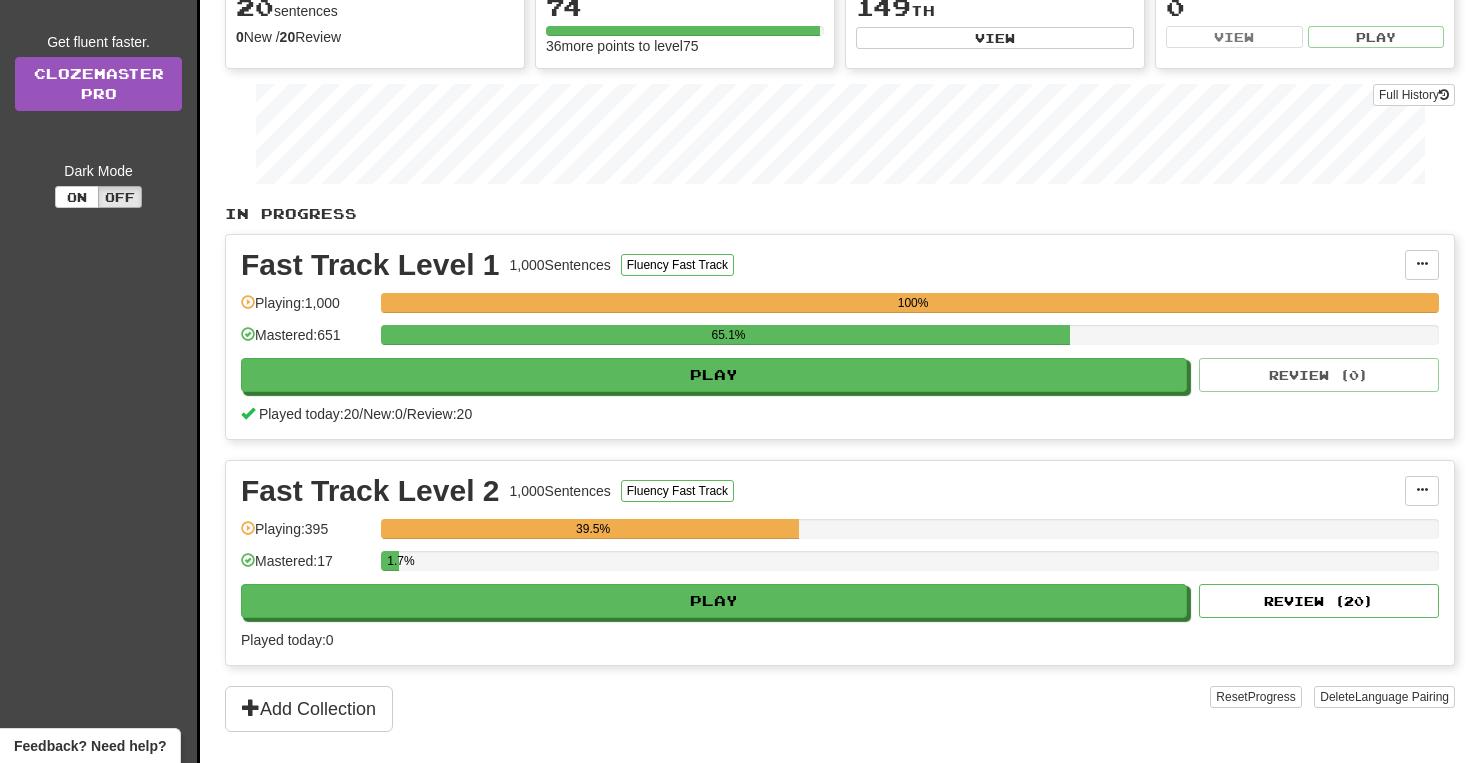 scroll, scrollTop: 228, scrollLeft: 0, axis: vertical 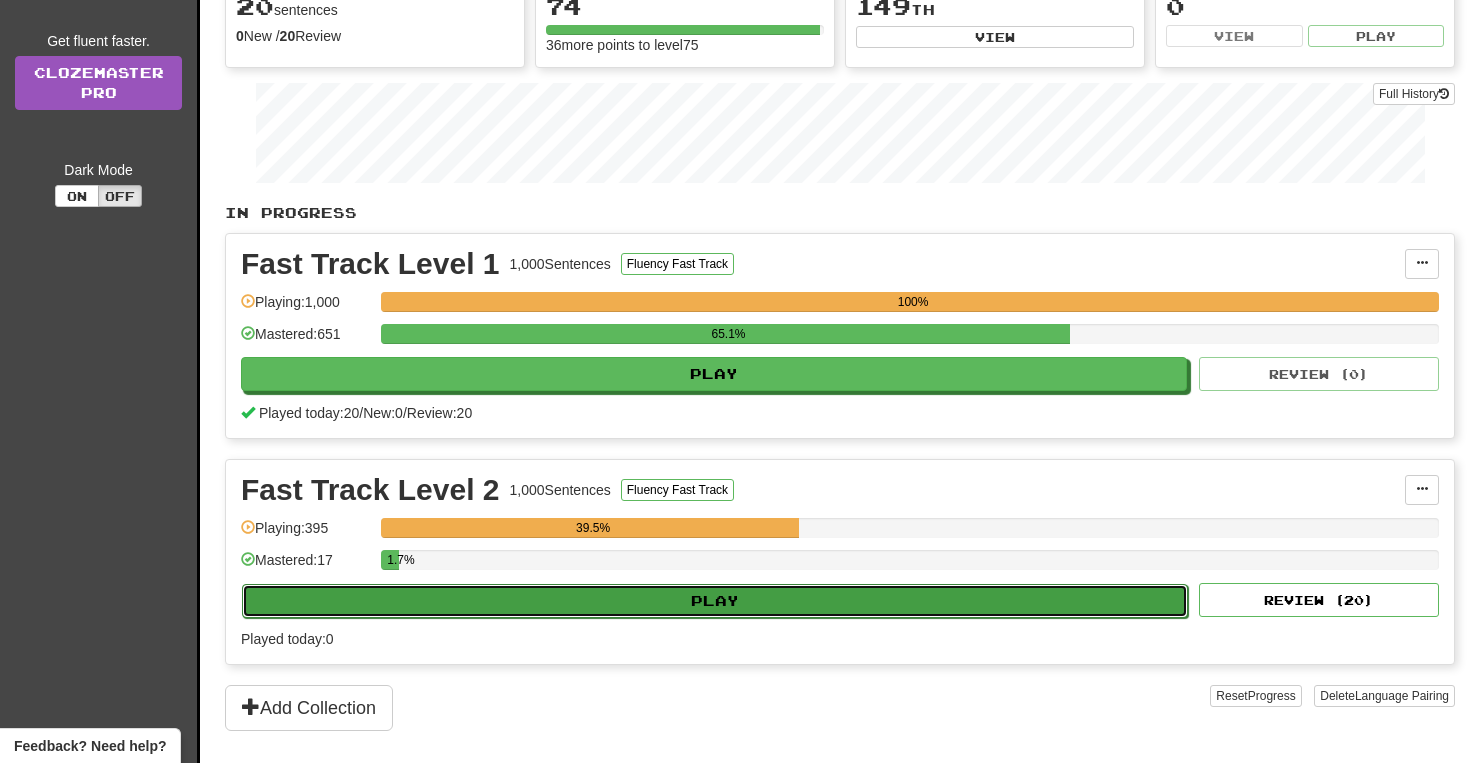 click on "Play" at bounding box center [715, 601] 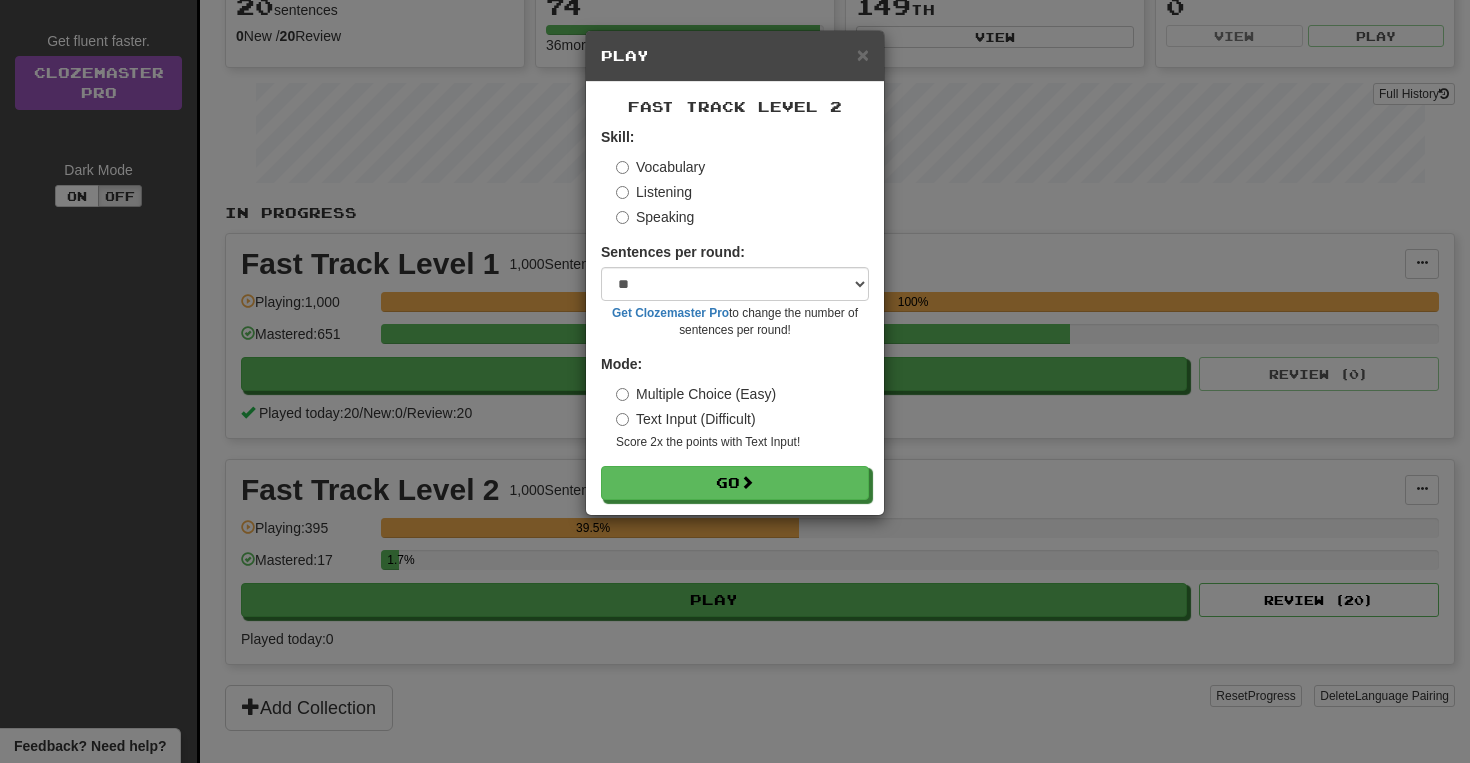 click on "Skill: Vocabulary Listening Speaking Sentences per round: * ** ** ** ** ** *** ******** Get Clozemaster Pro  to change the number of sentences per round! Mode: Multiple Choice (Easy) Text Input (Difficult) Score 2x the points with Text Input ! Go" at bounding box center (735, 313) 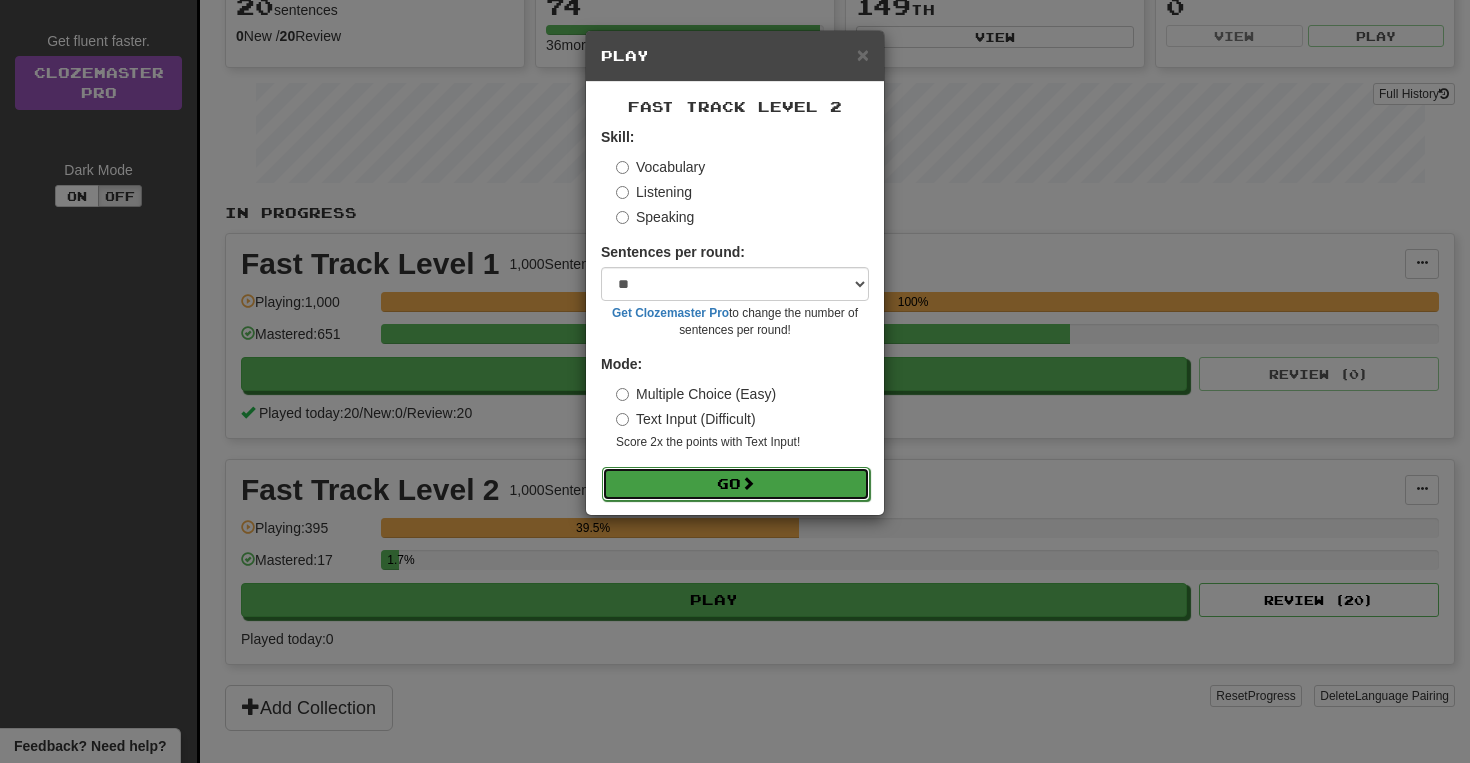 click on "Go" at bounding box center [736, 484] 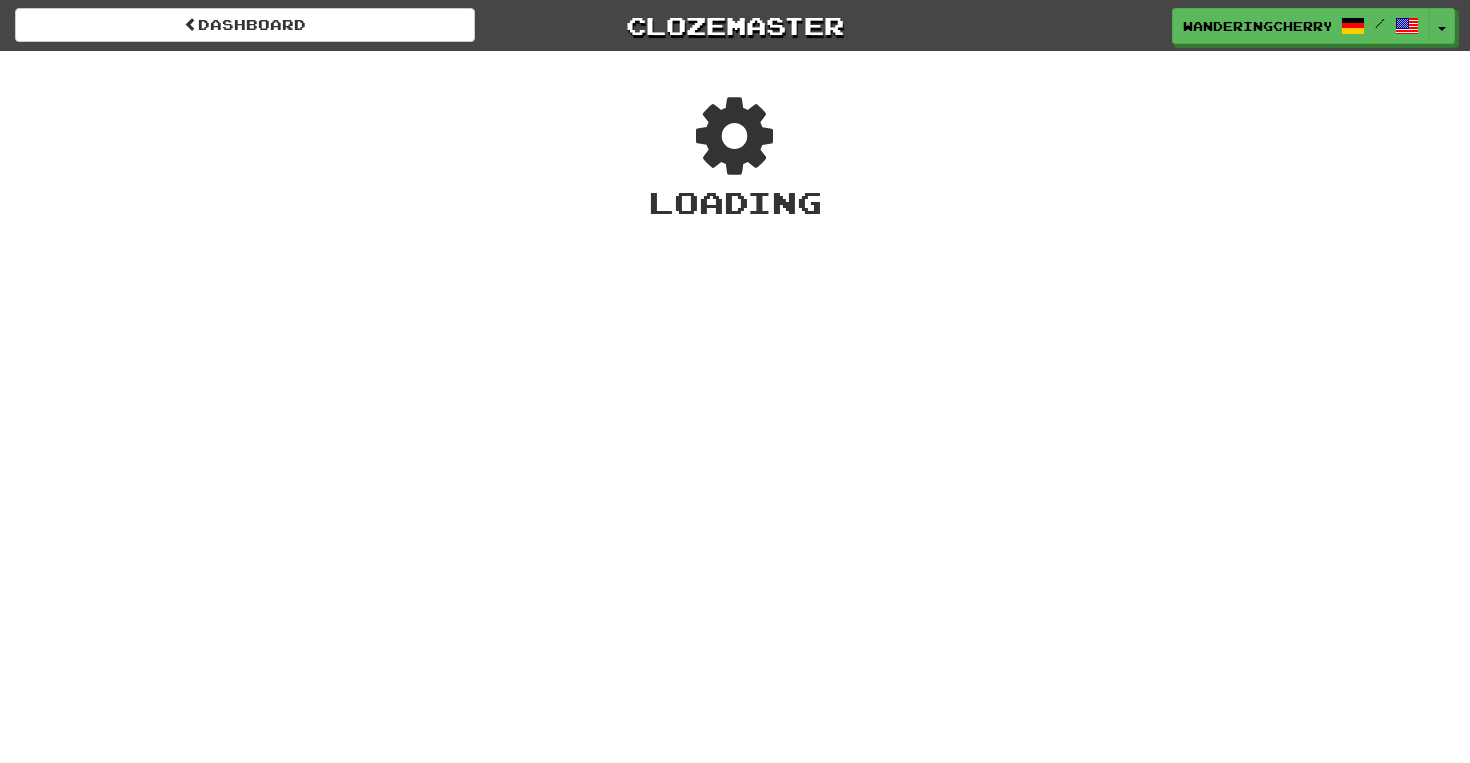 scroll, scrollTop: 0, scrollLeft: 0, axis: both 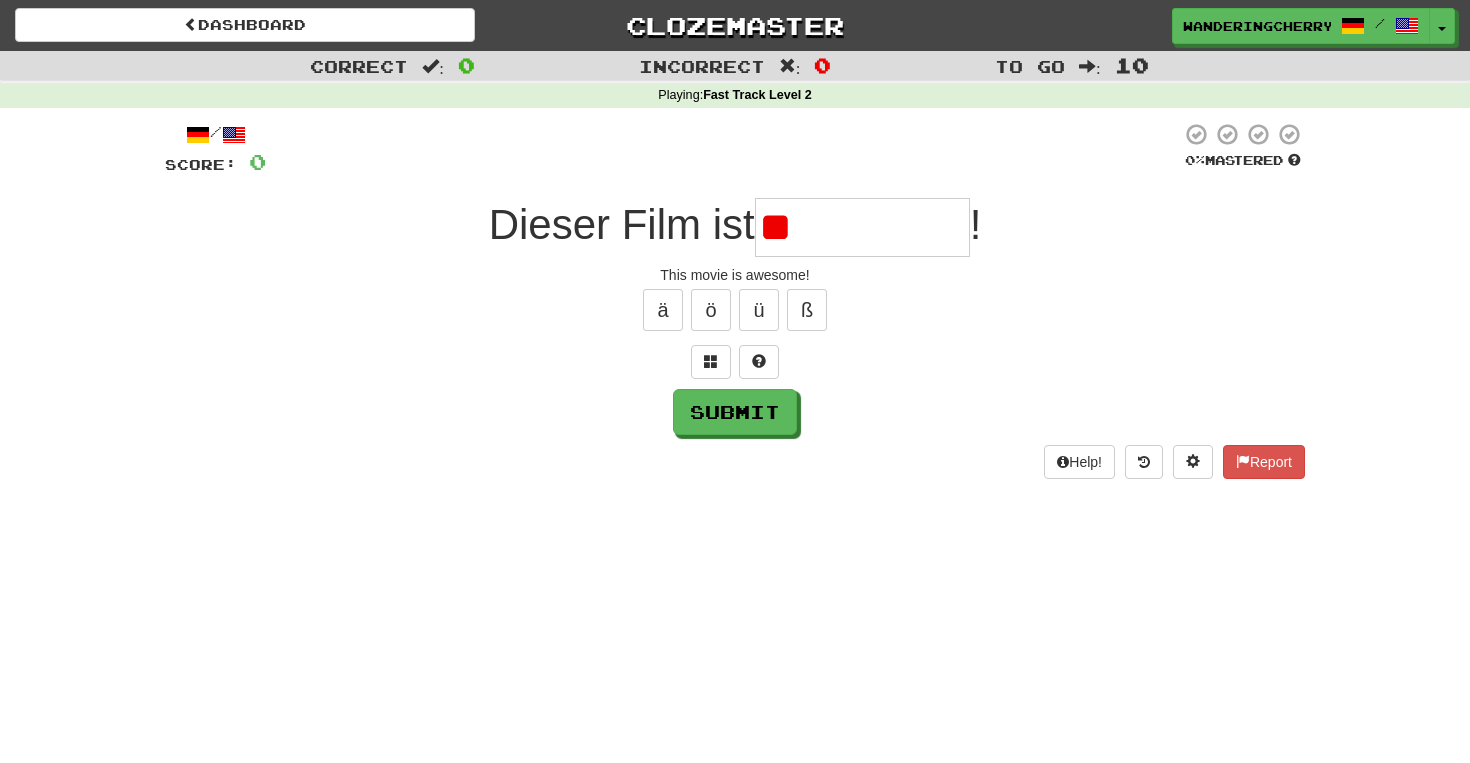 type on "*" 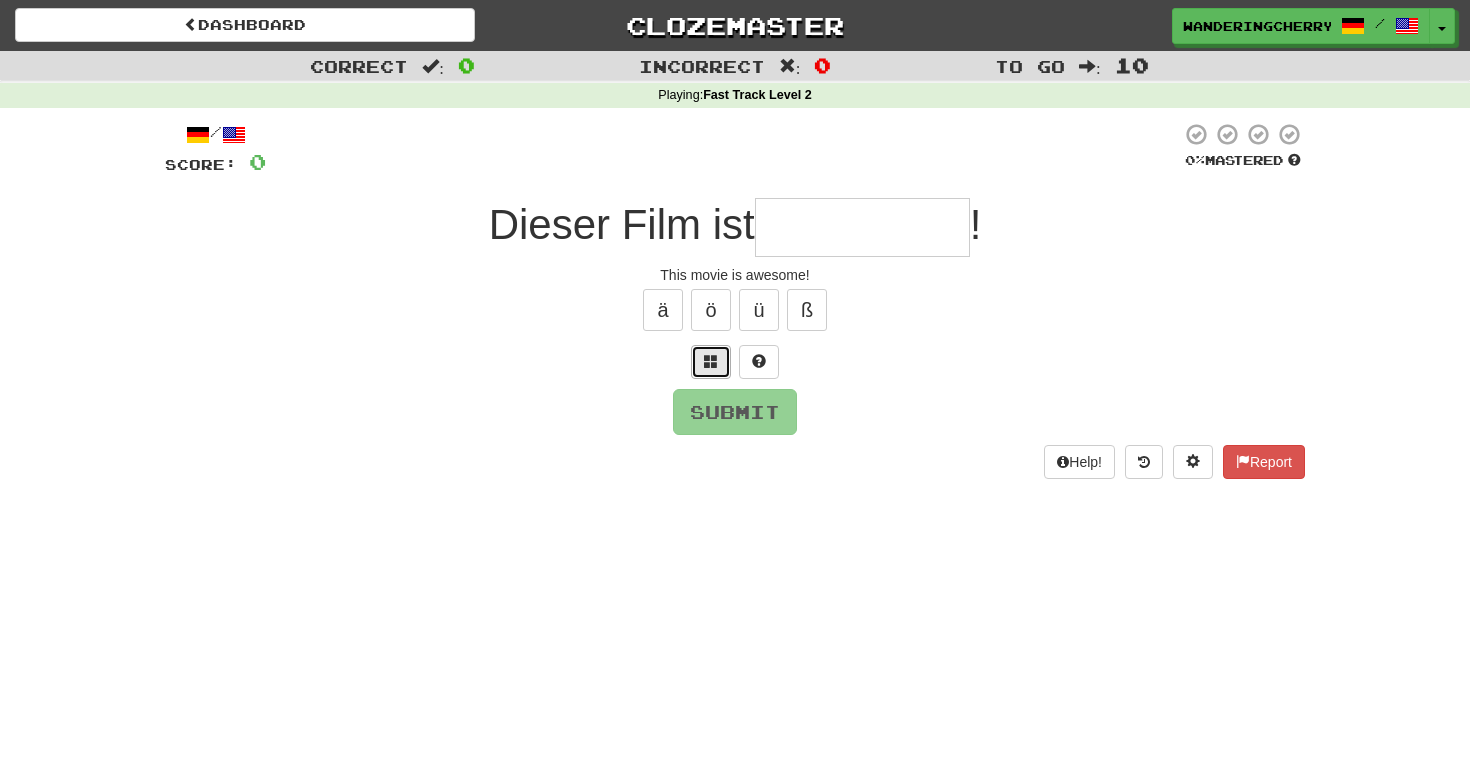 click at bounding box center (711, 362) 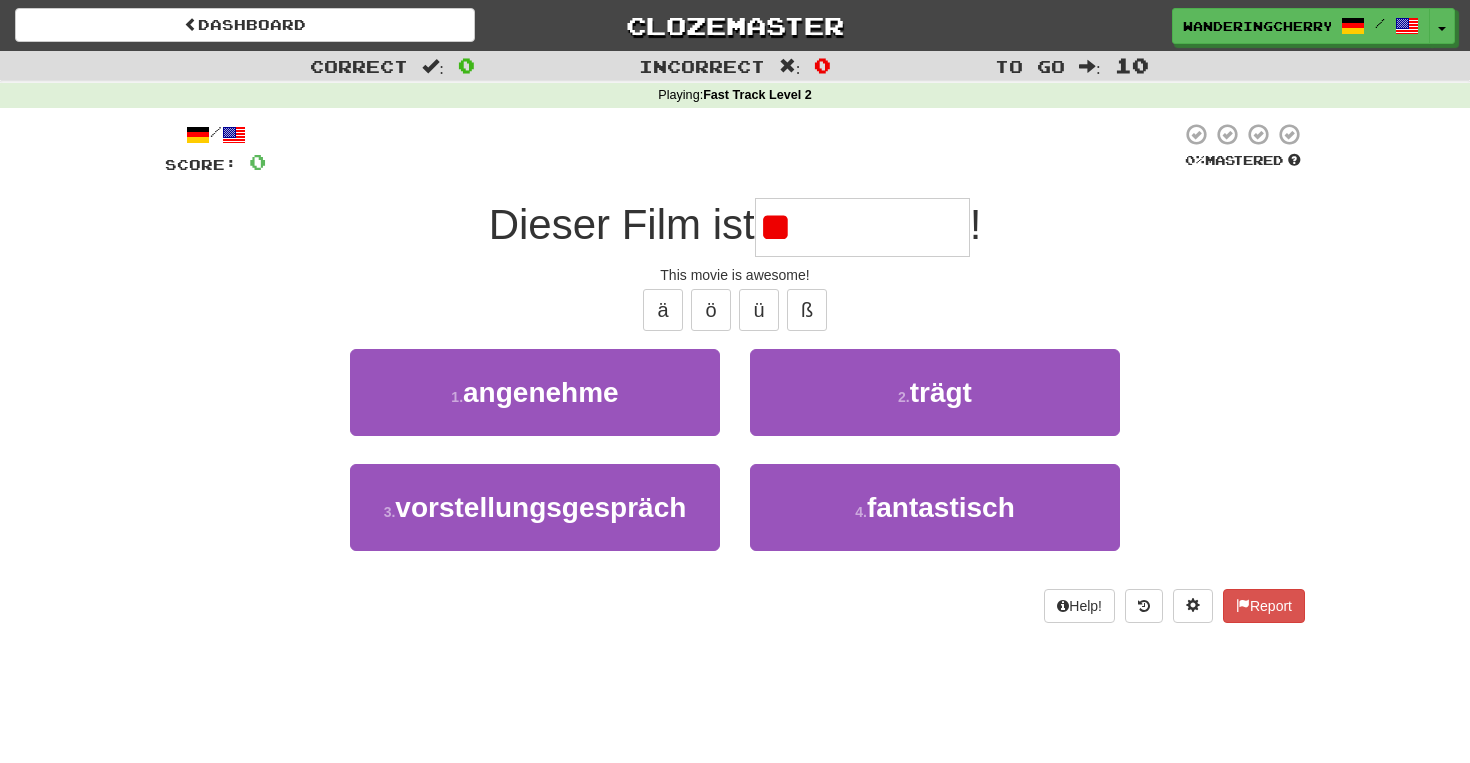 type on "*" 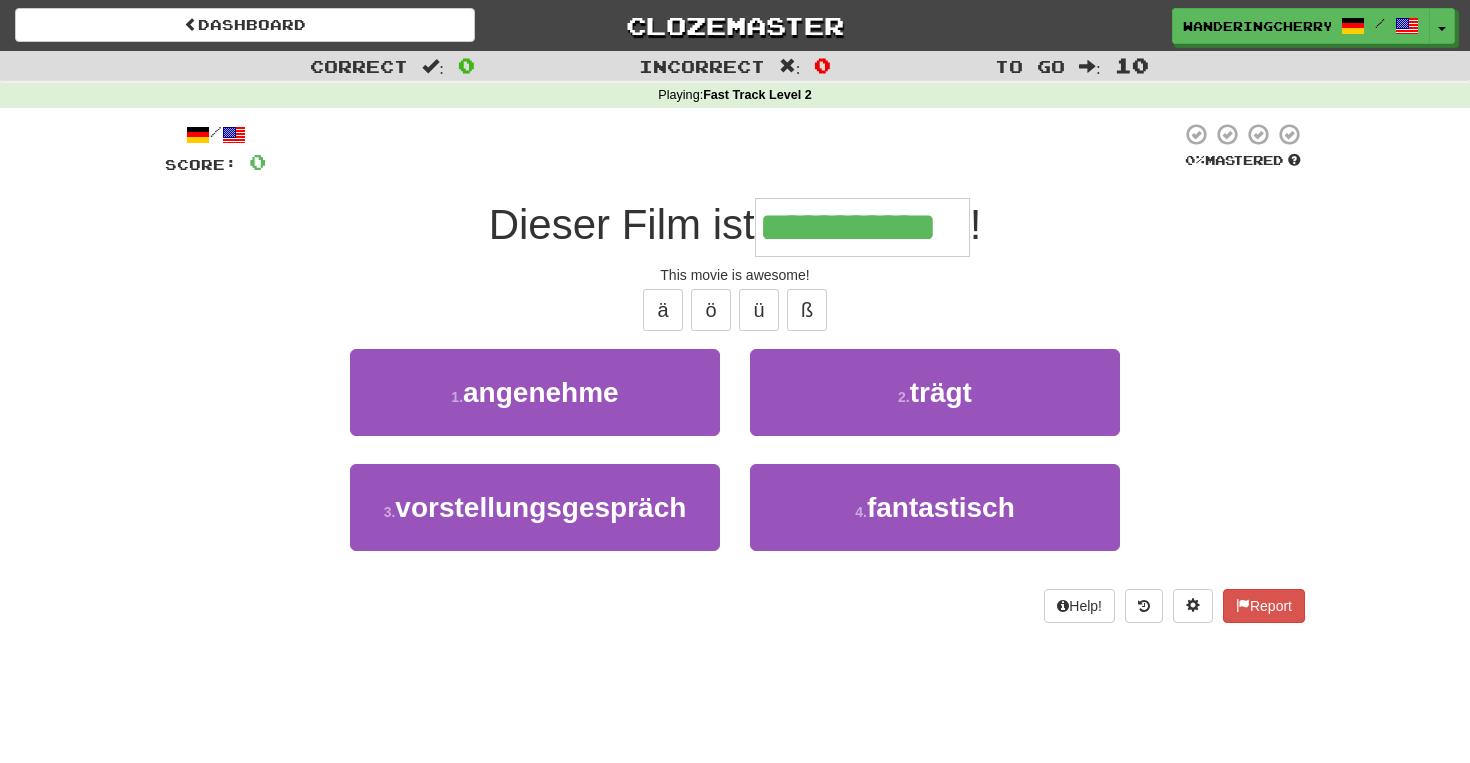 type on "**********" 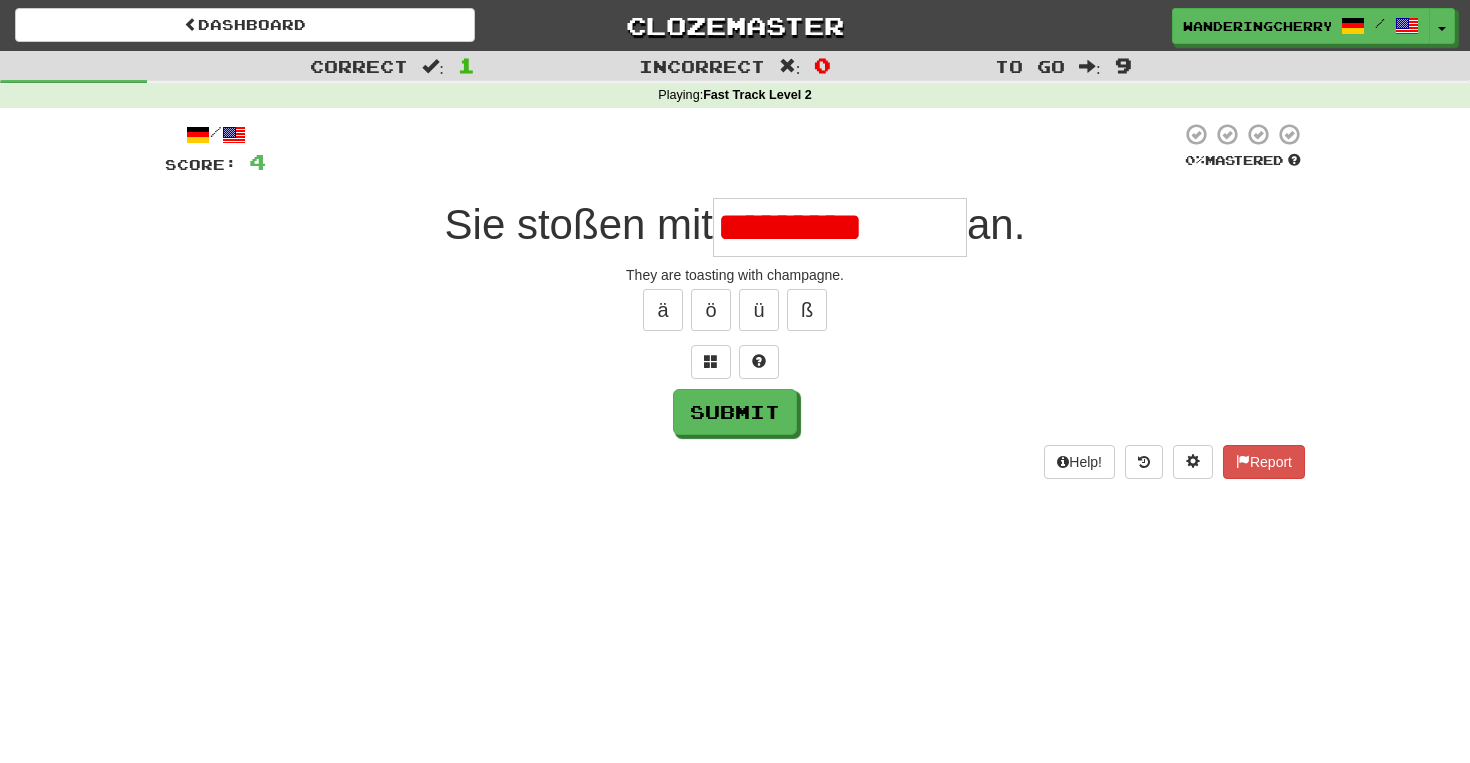 scroll, scrollTop: 0, scrollLeft: 0, axis: both 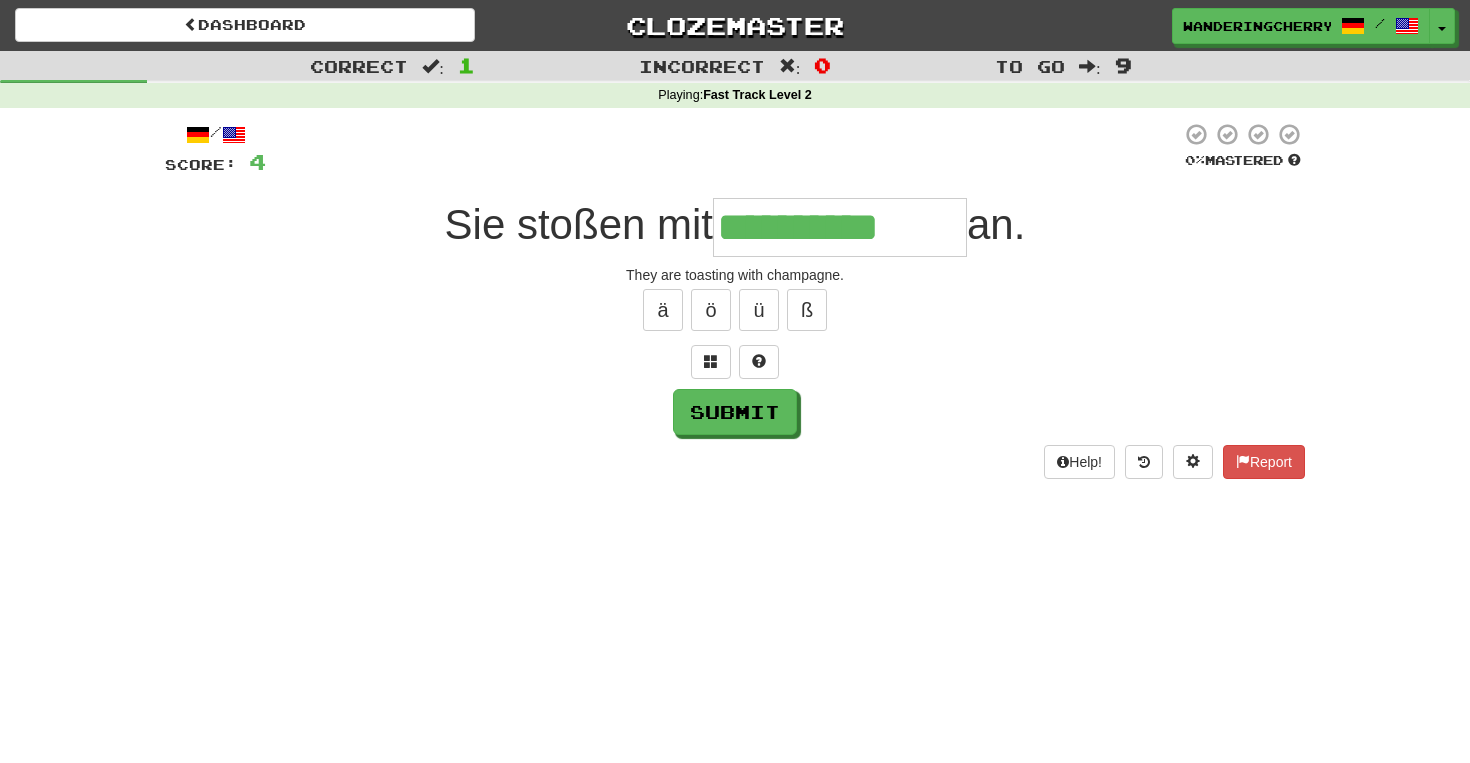 type on "**********" 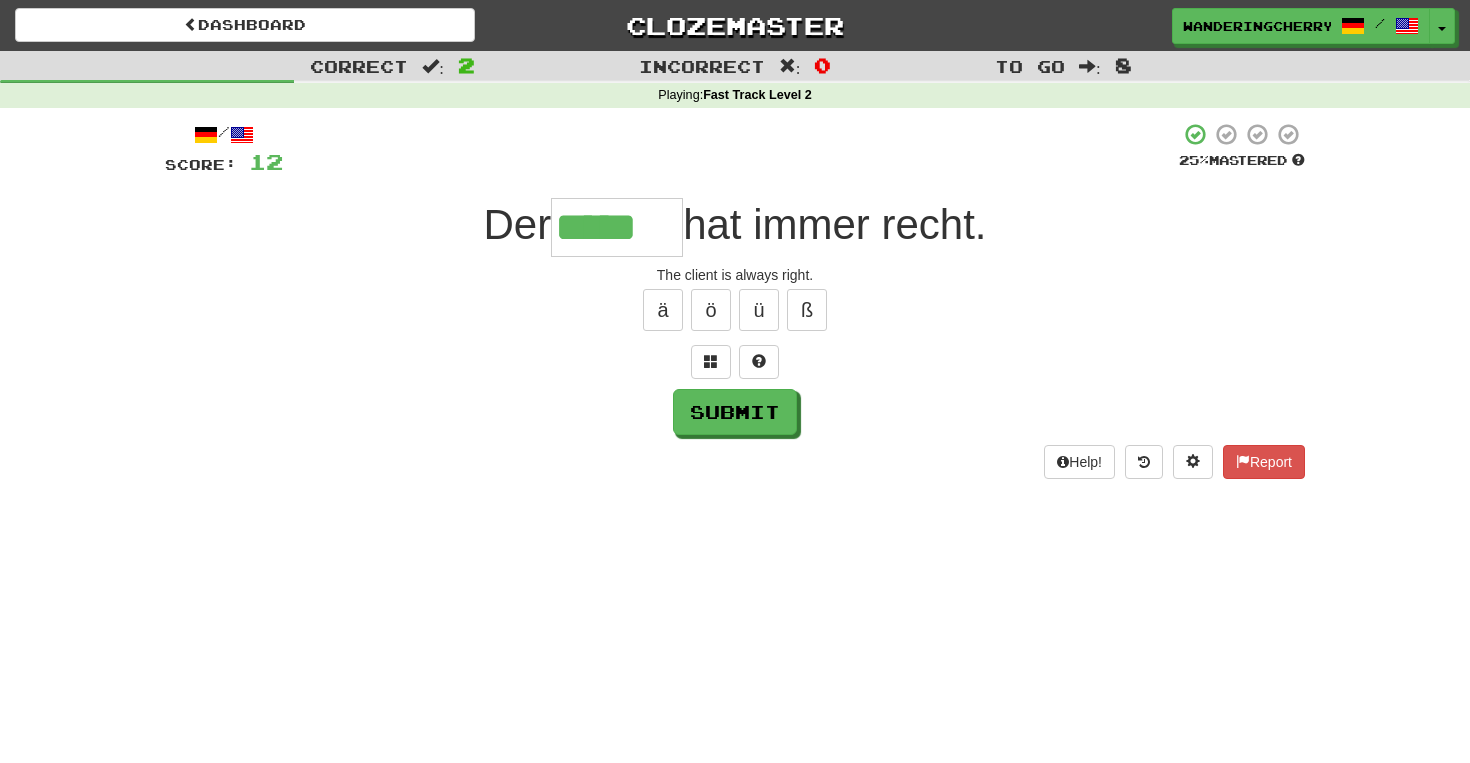 type on "*****" 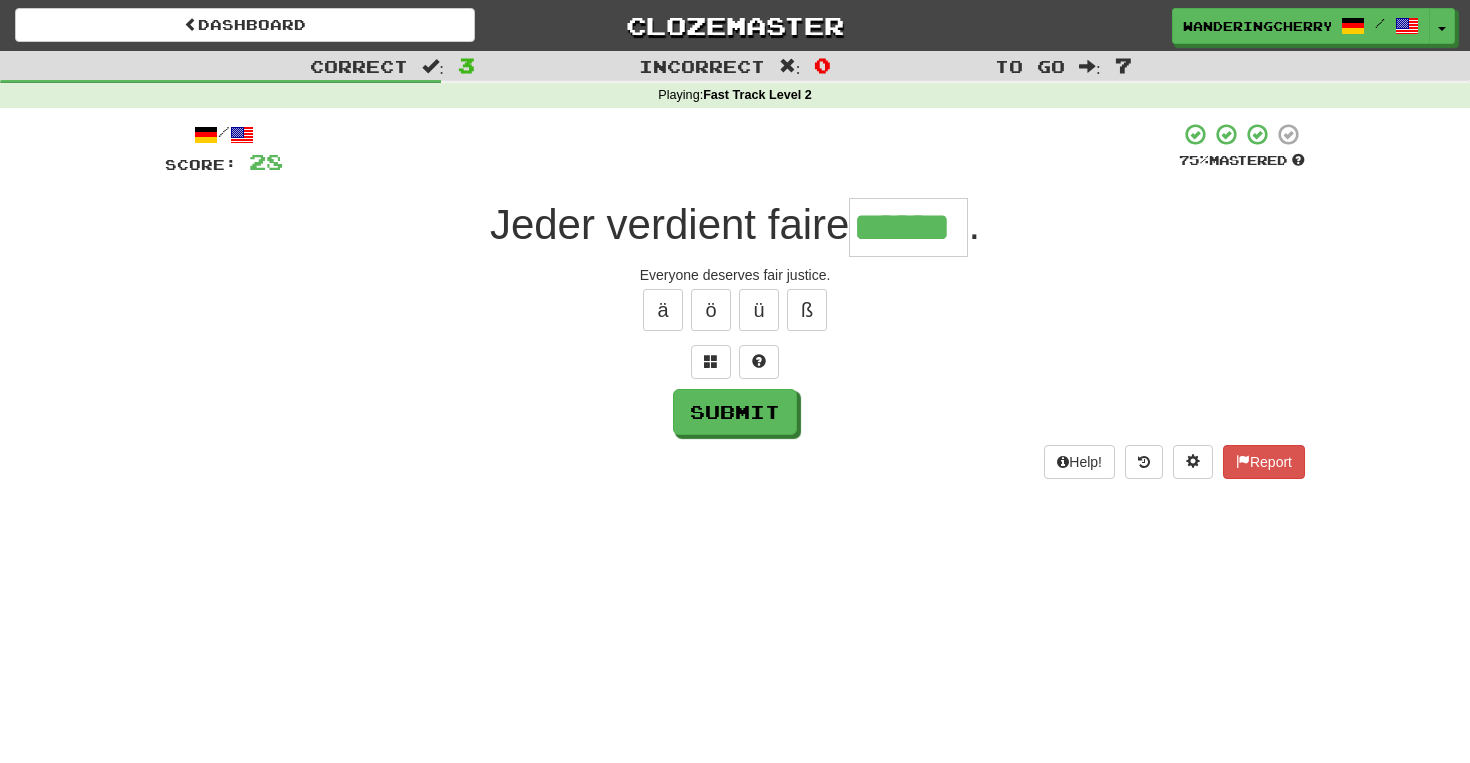 type on "******" 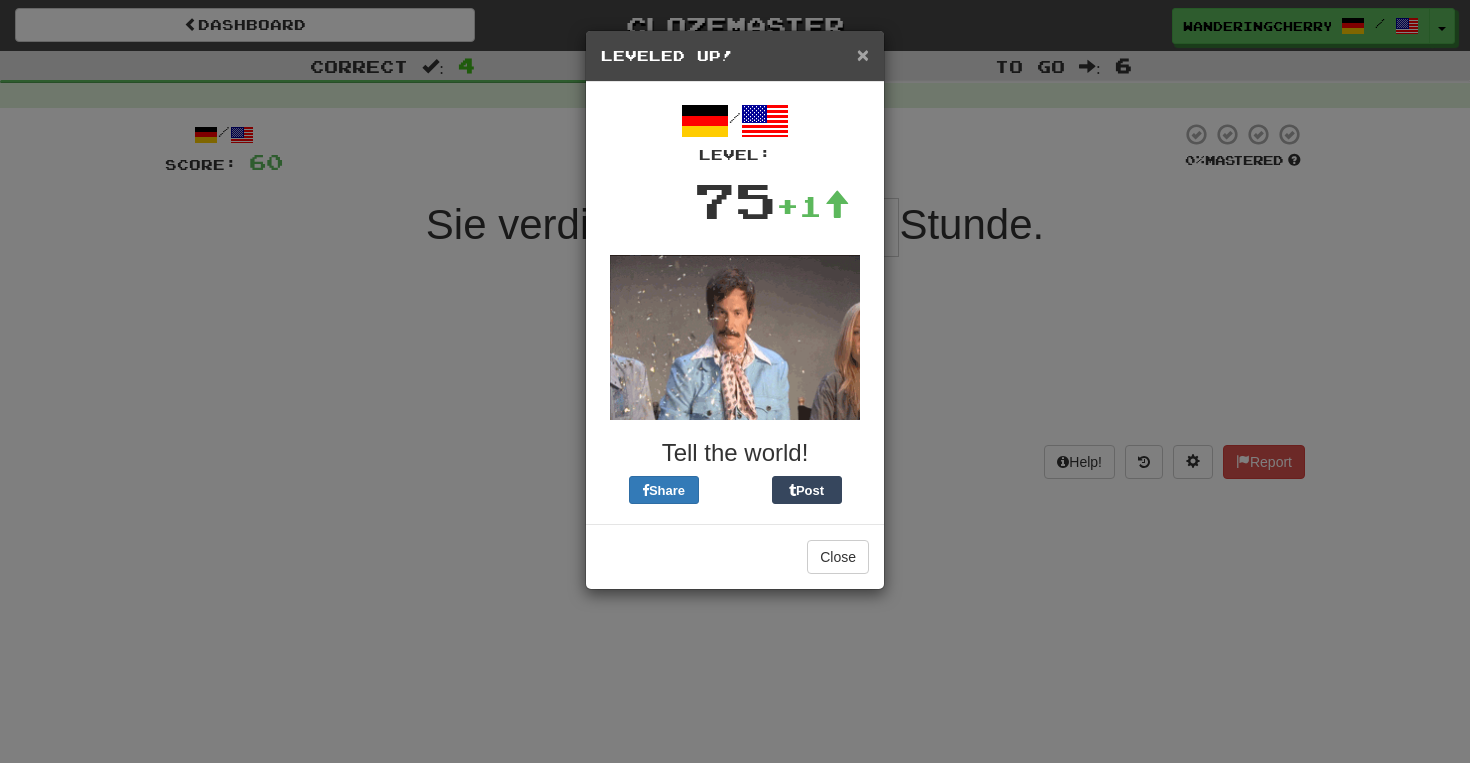 click on "×" at bounding box center (863, 54) 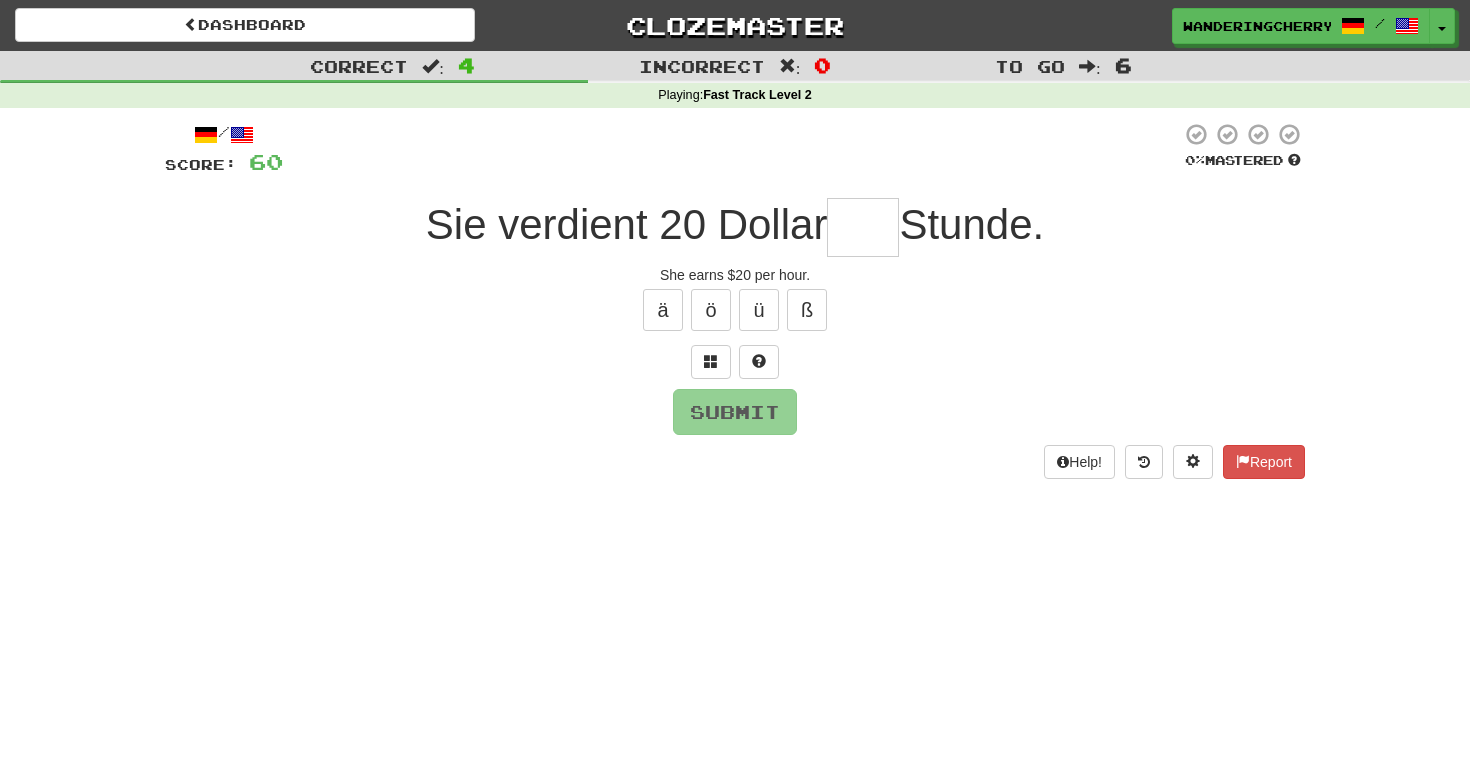 click at bounding box center [863, 227] 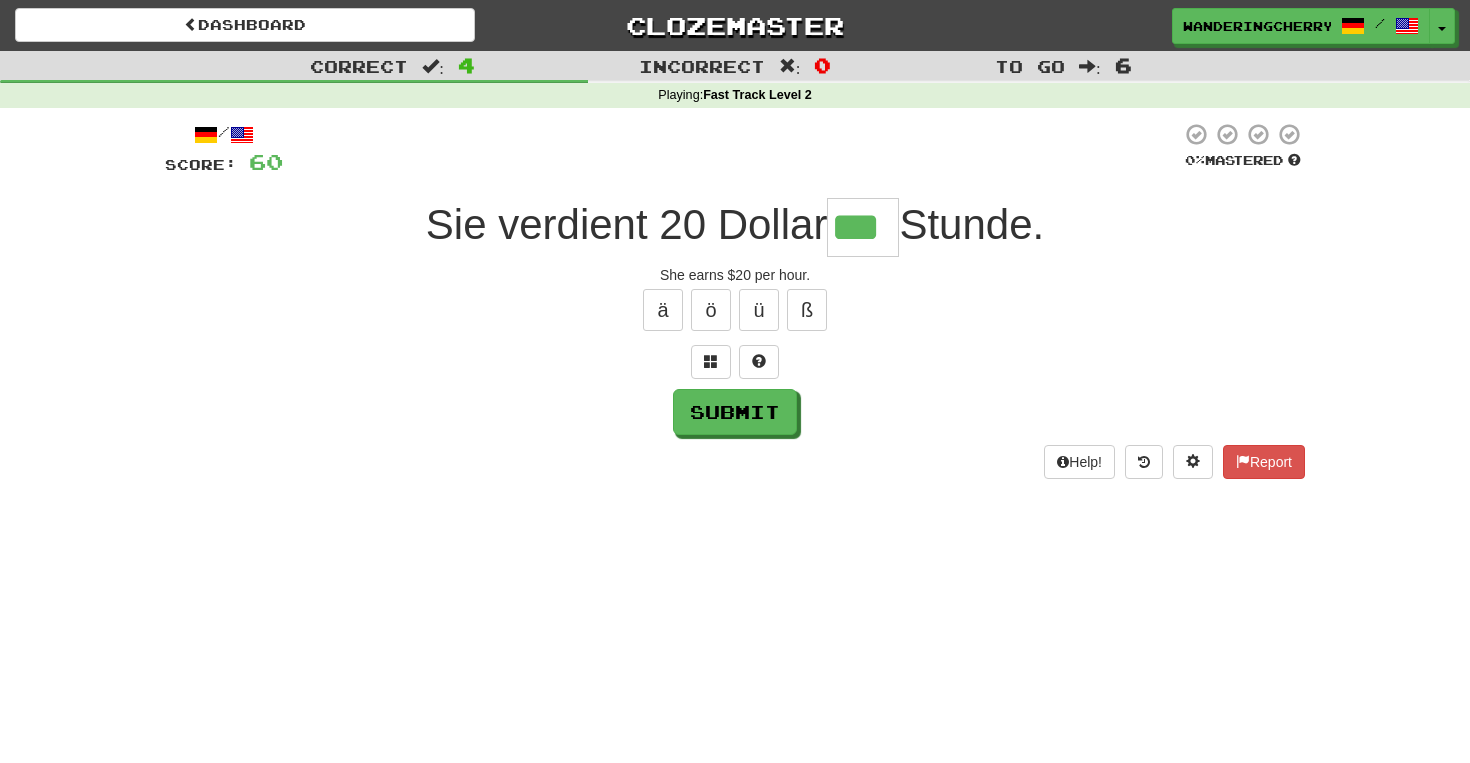 type on "***" 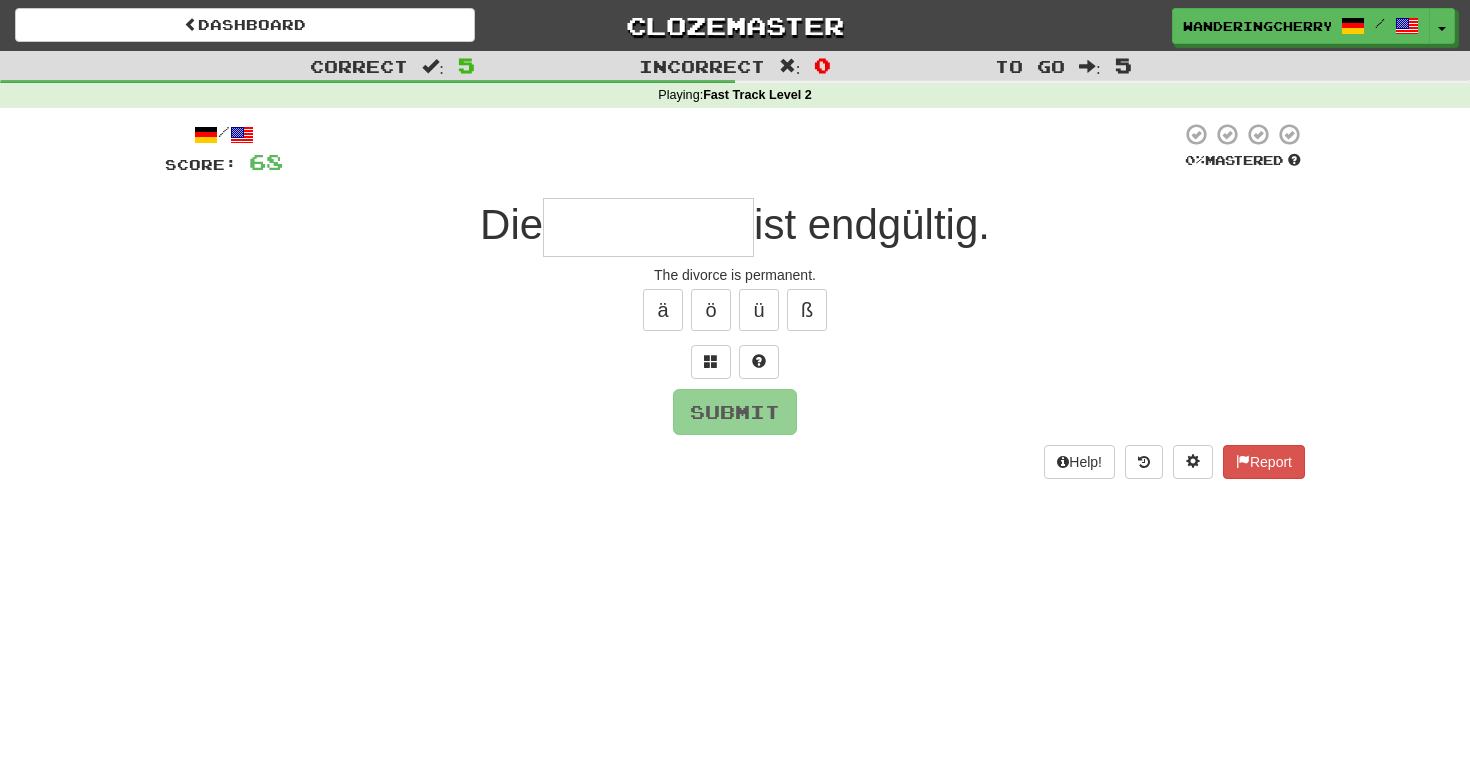 type on "*" 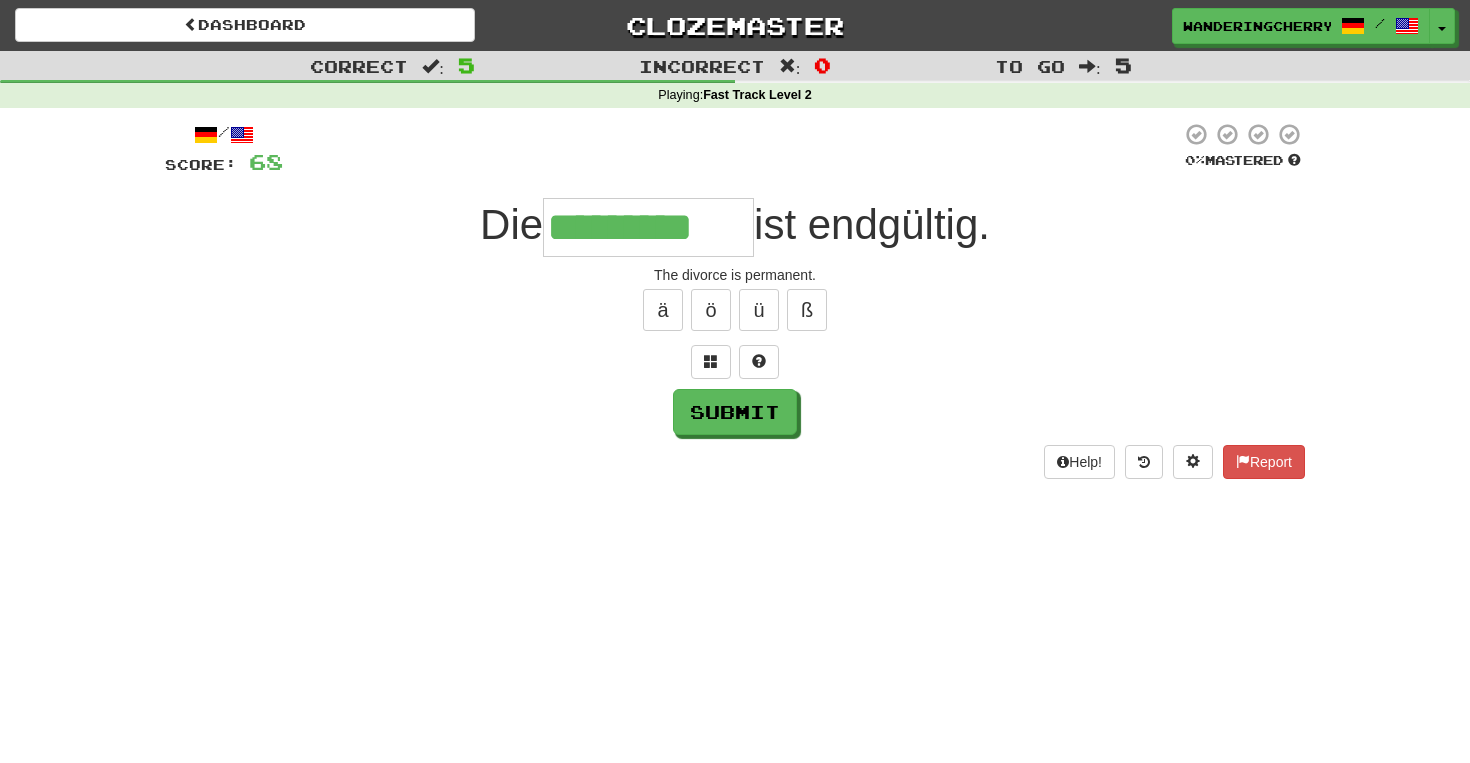 type on "*********" 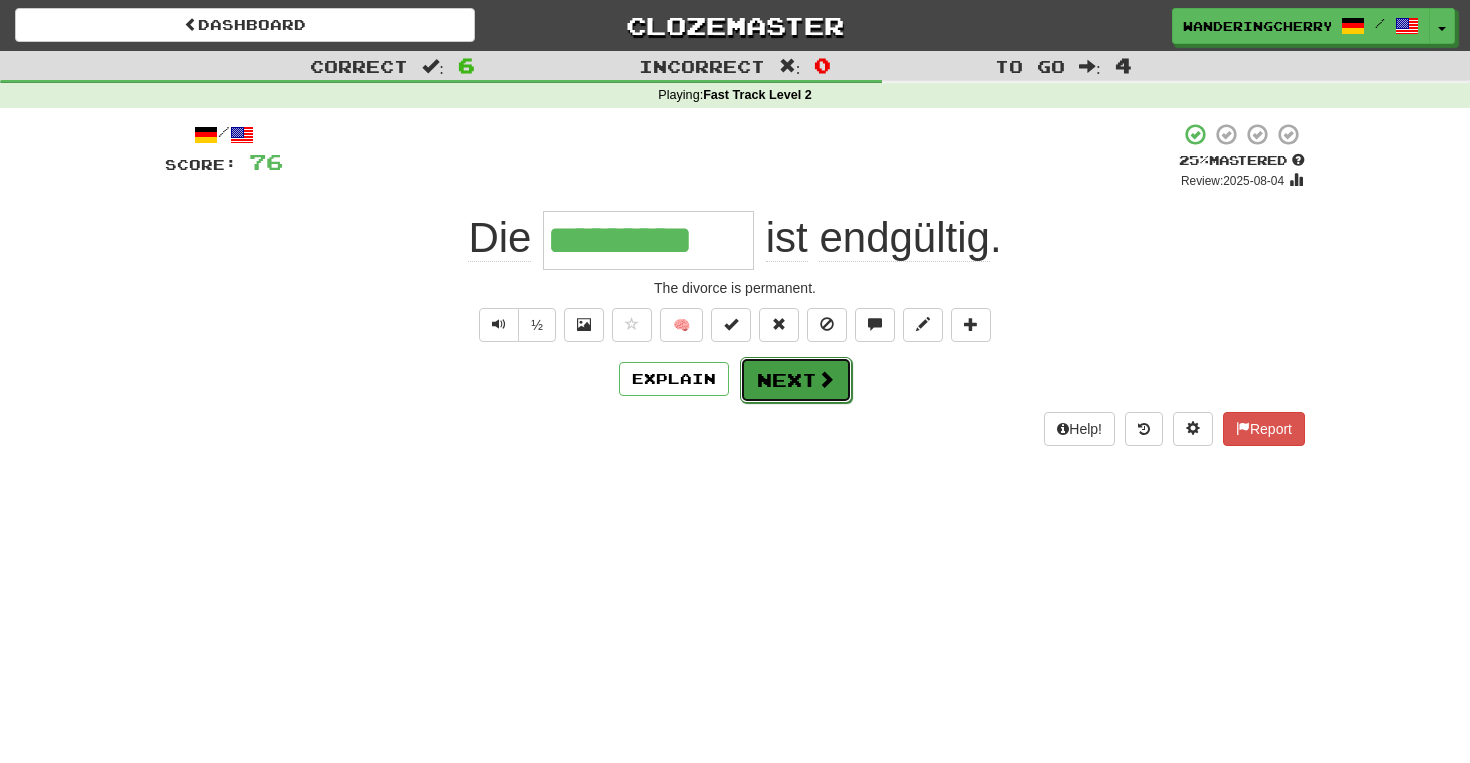 click on "Next" at bounding box center [796, 380] 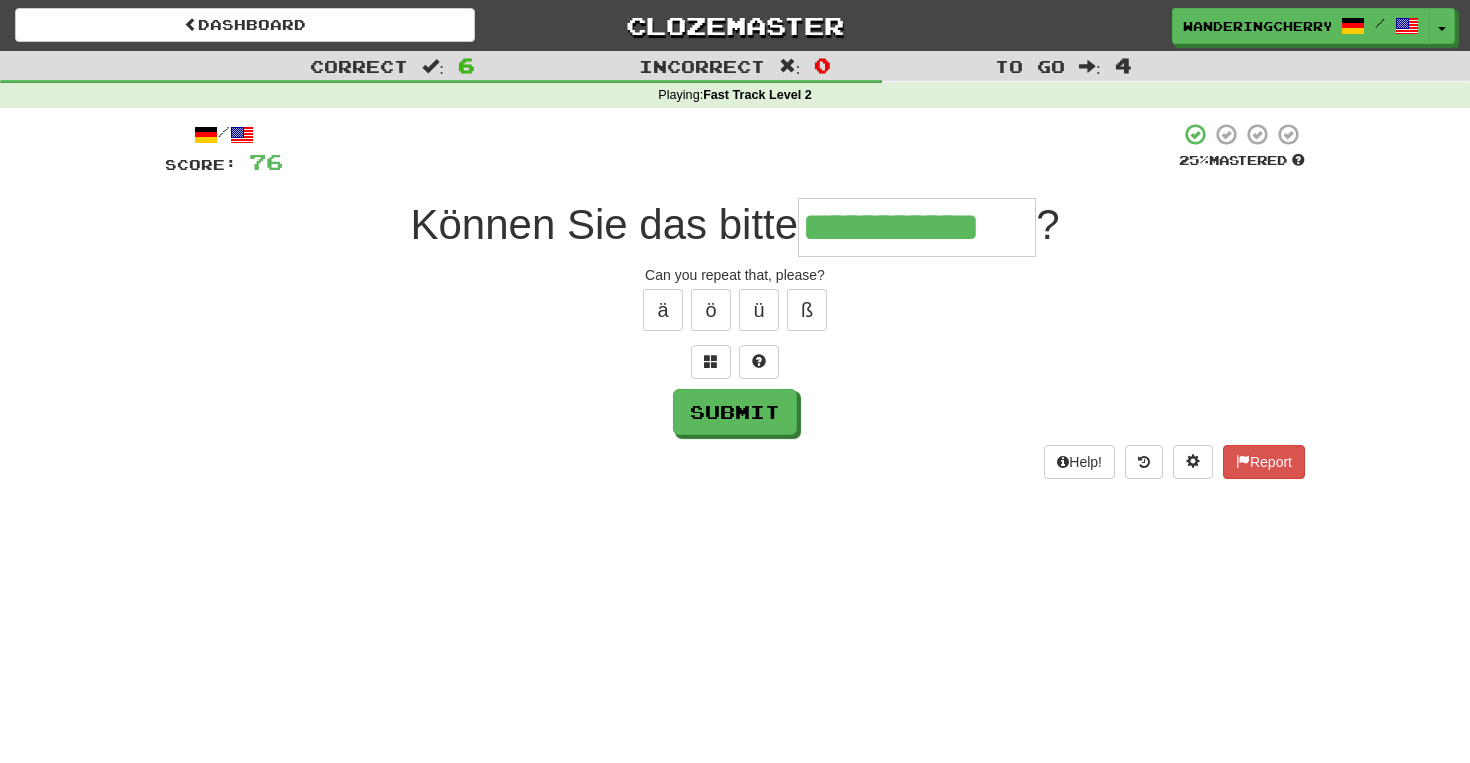 type on "**********" 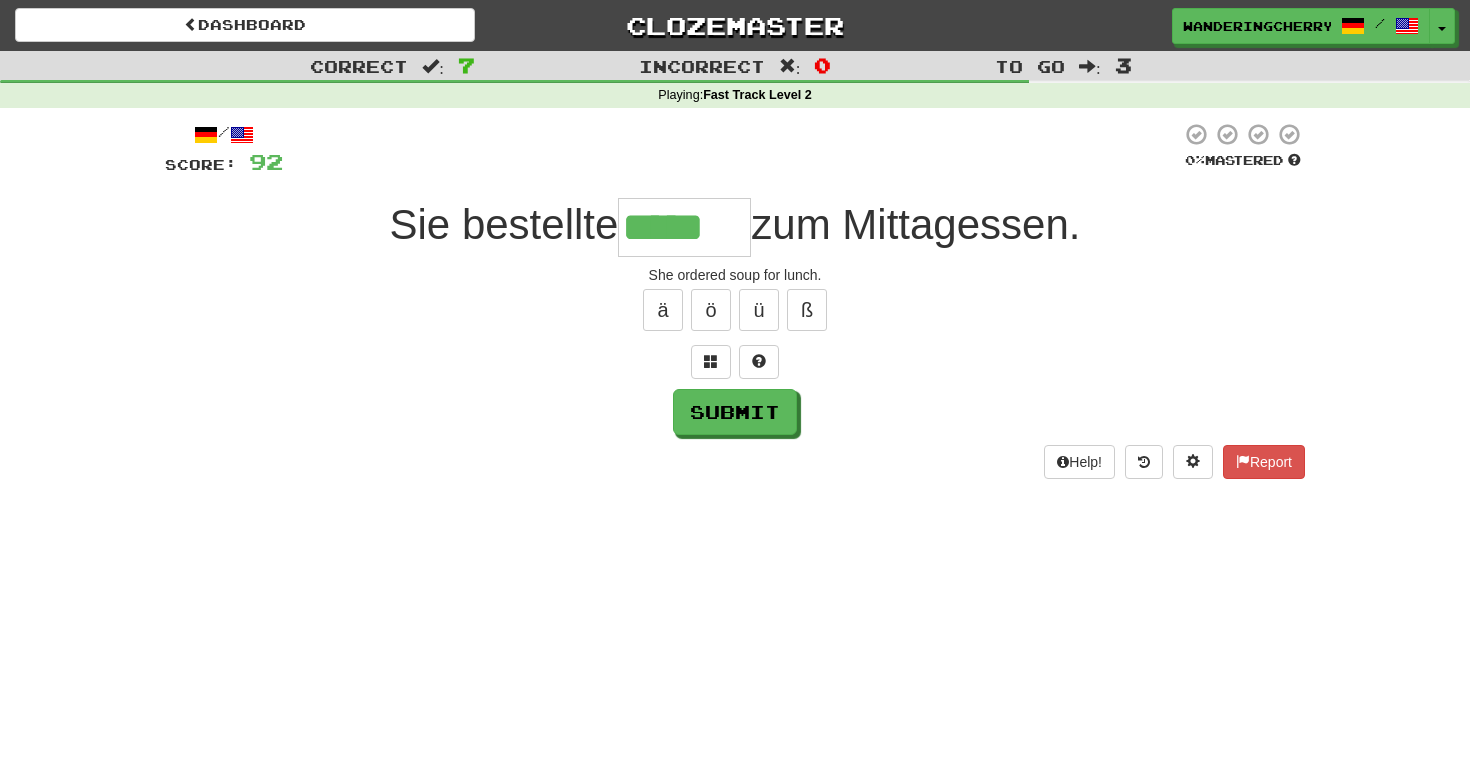 type on "*****" 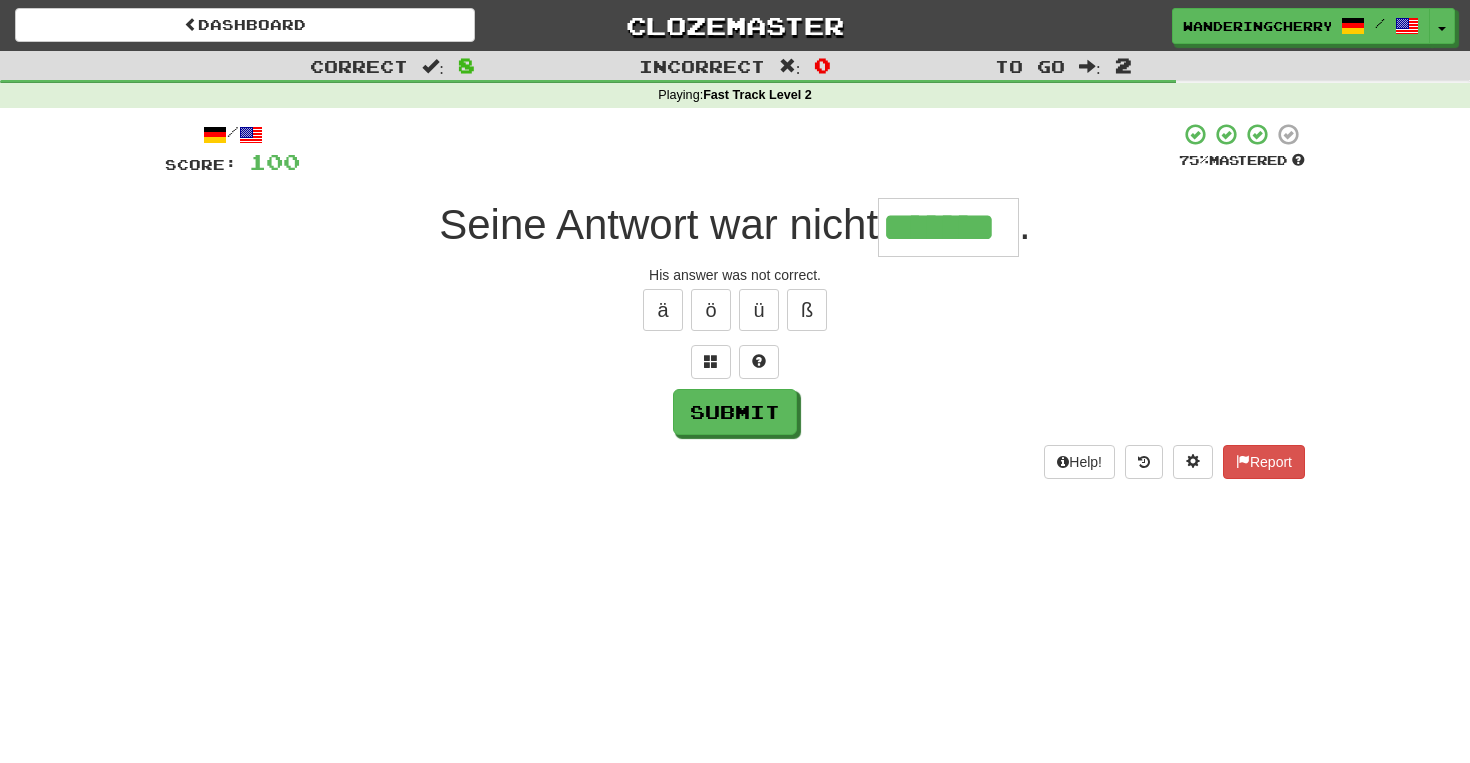 type on "*******" 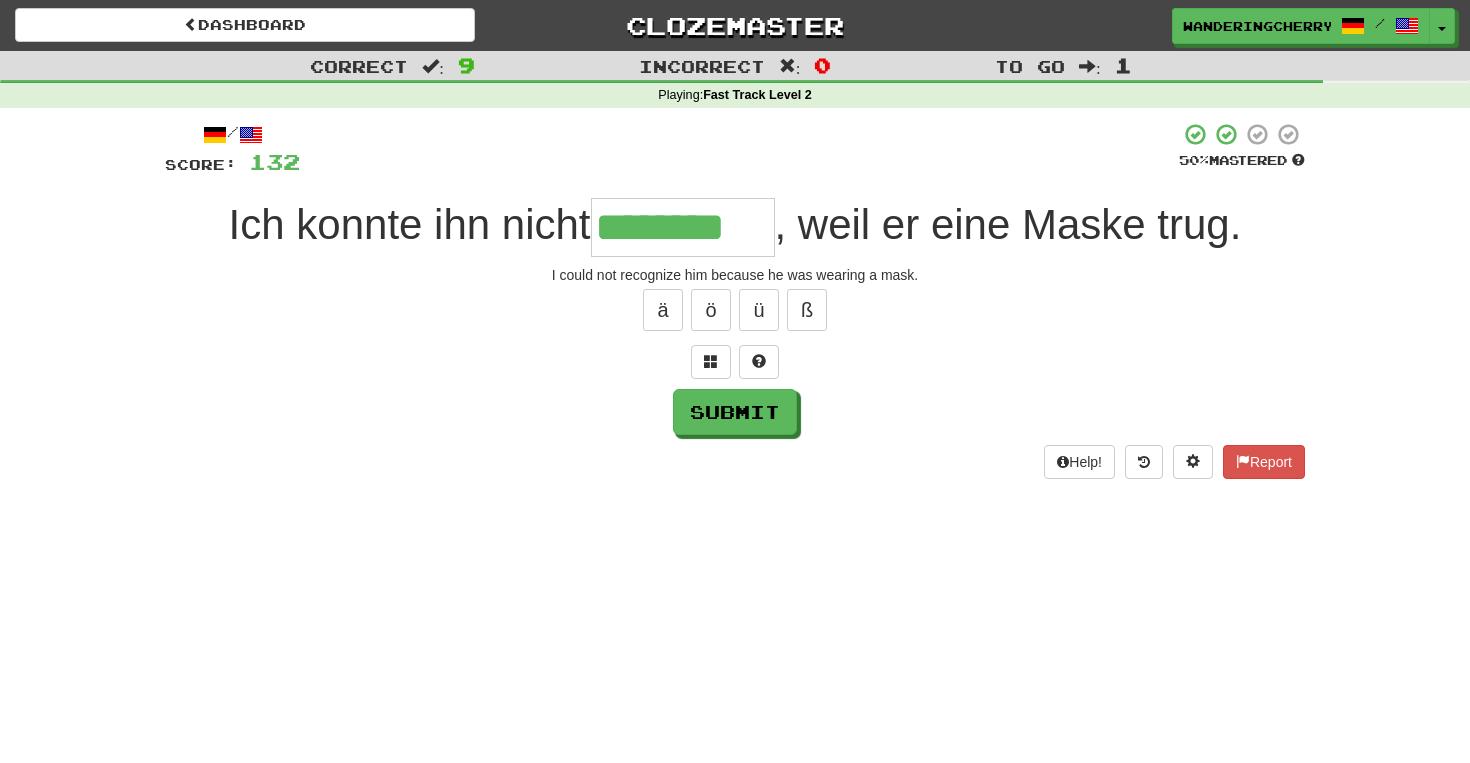 type on "********" 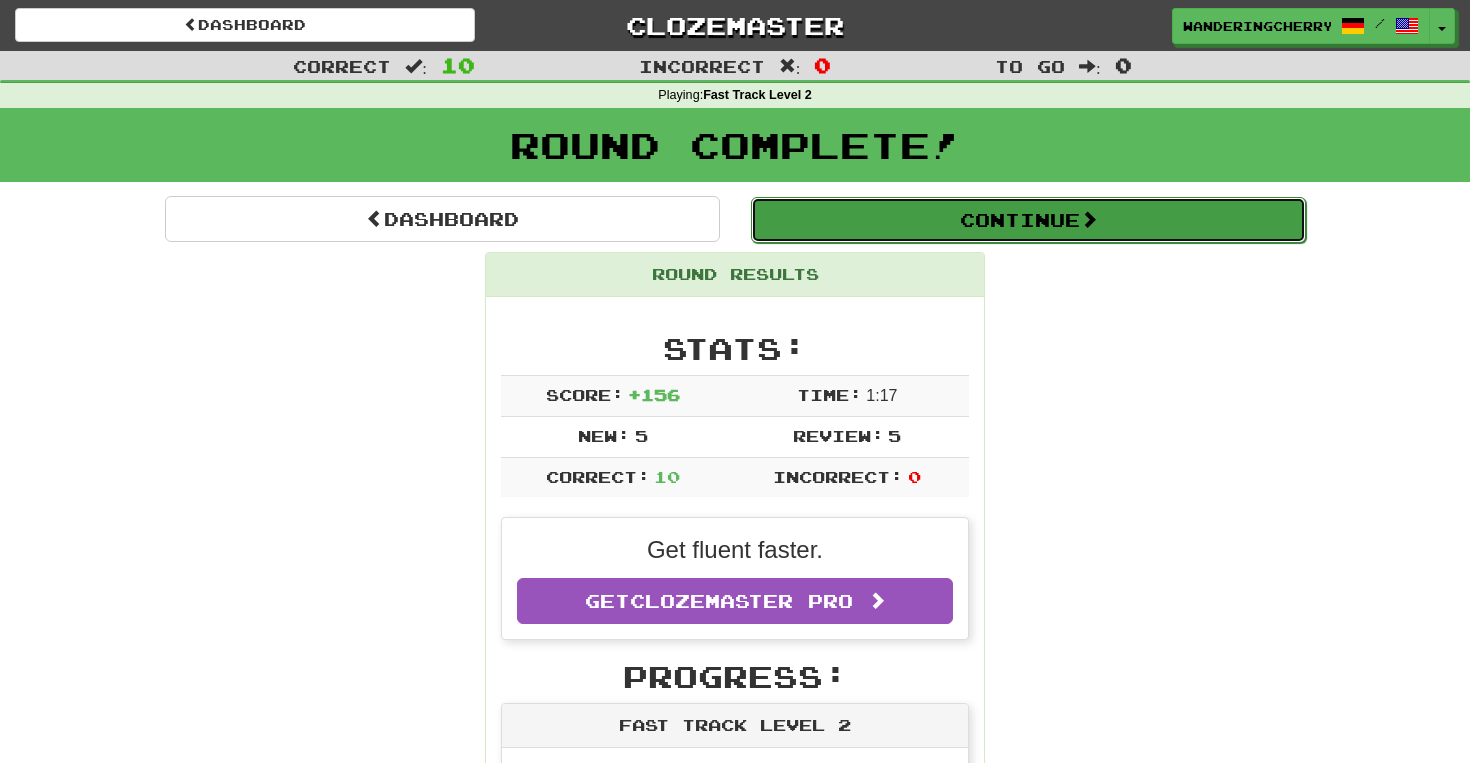 click on "Continue" at bounding box center [1028, 220] 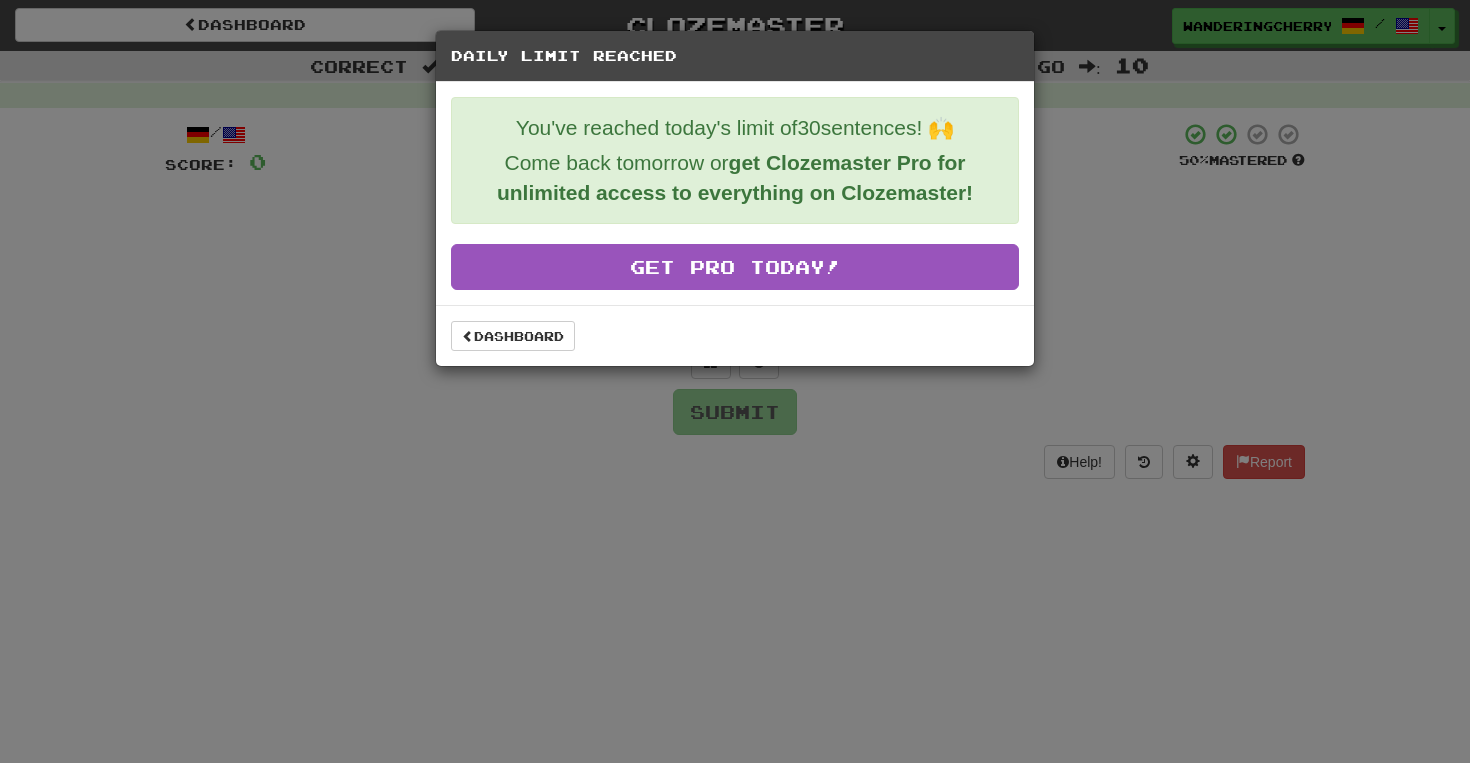 click on "Dashboard" at bounding box center [735, 335] 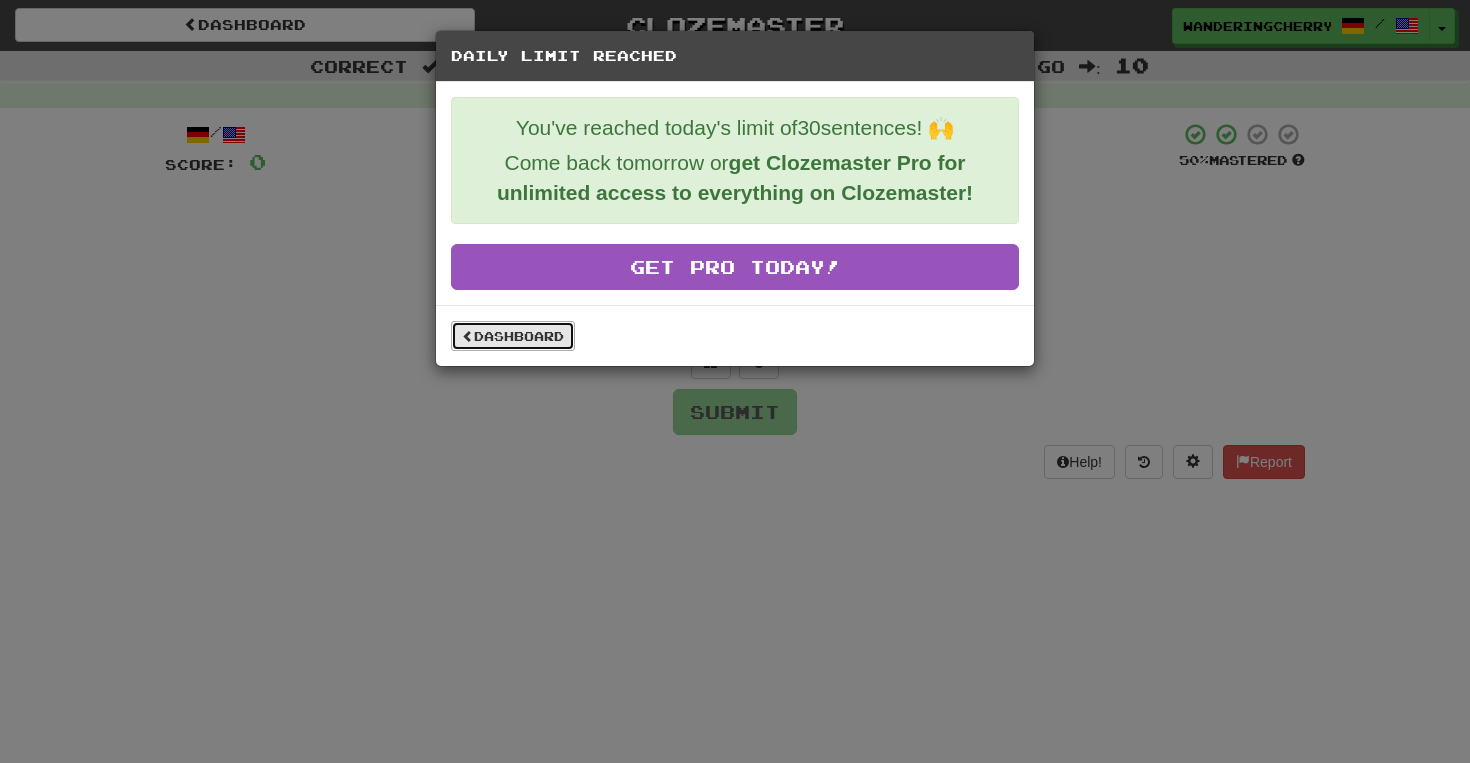 click on "Dashboard" at bounding box center (513, 336) 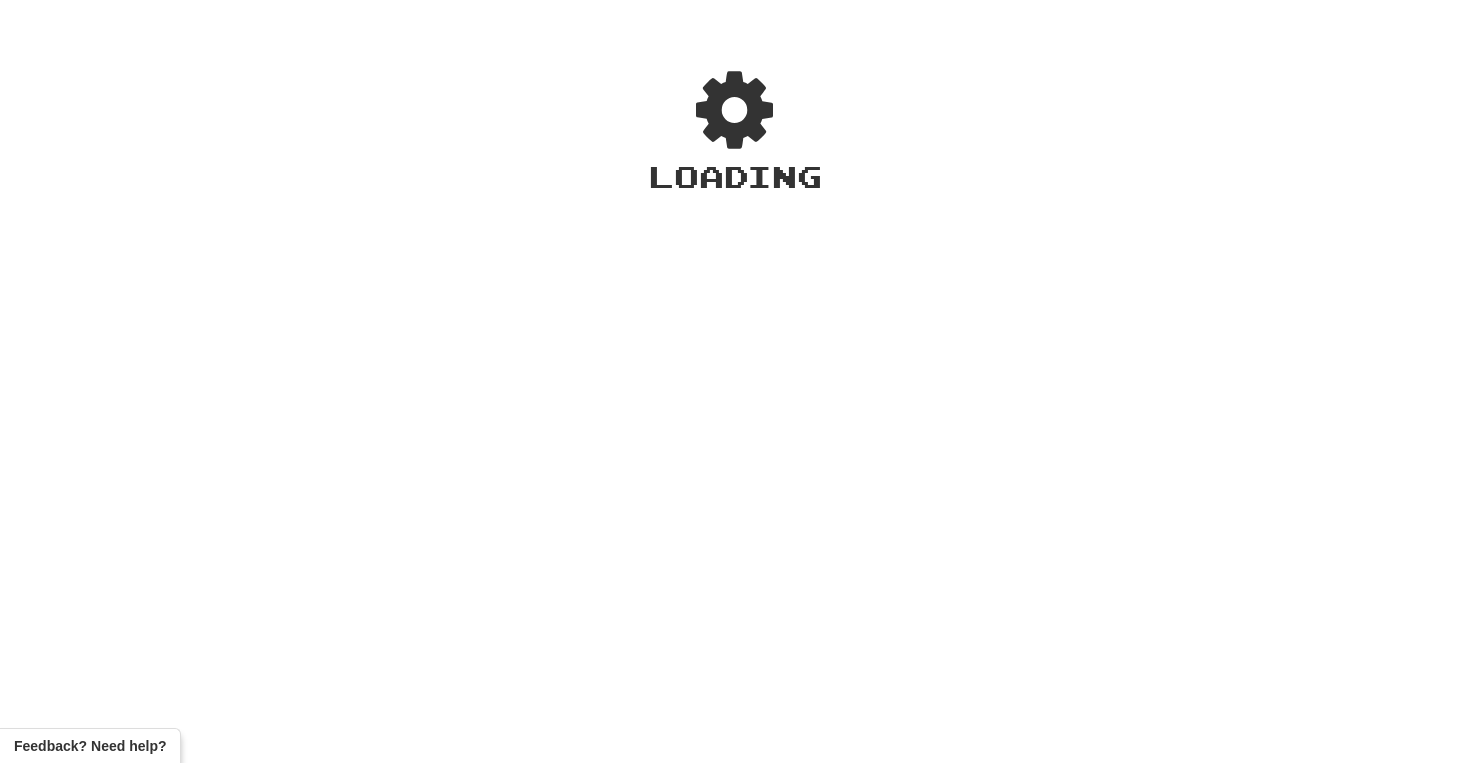 scroll, scrollTop: 0, scrollLeft: 0, axis: both 